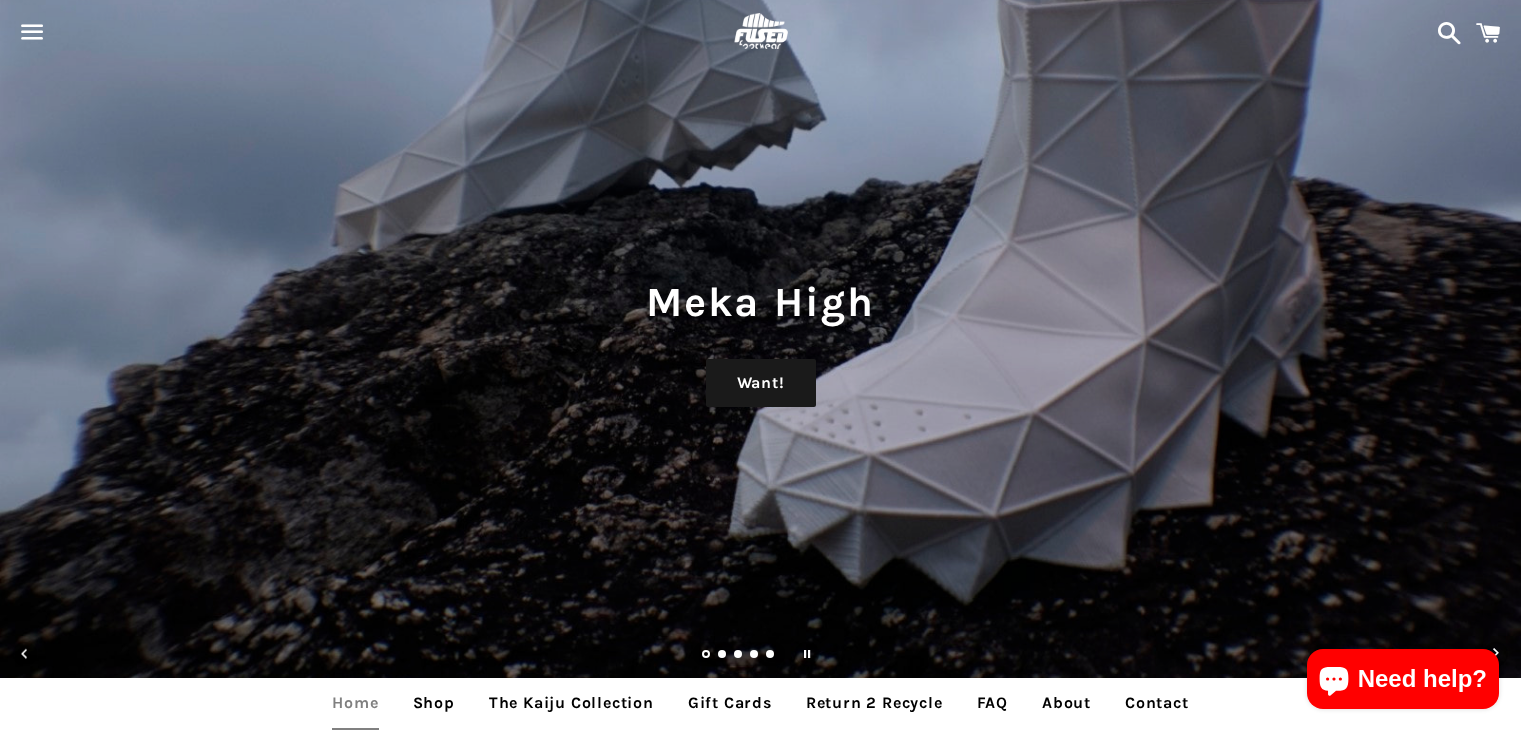 scroll, scrollTop: 0, scrollLeft: 0, axis: both 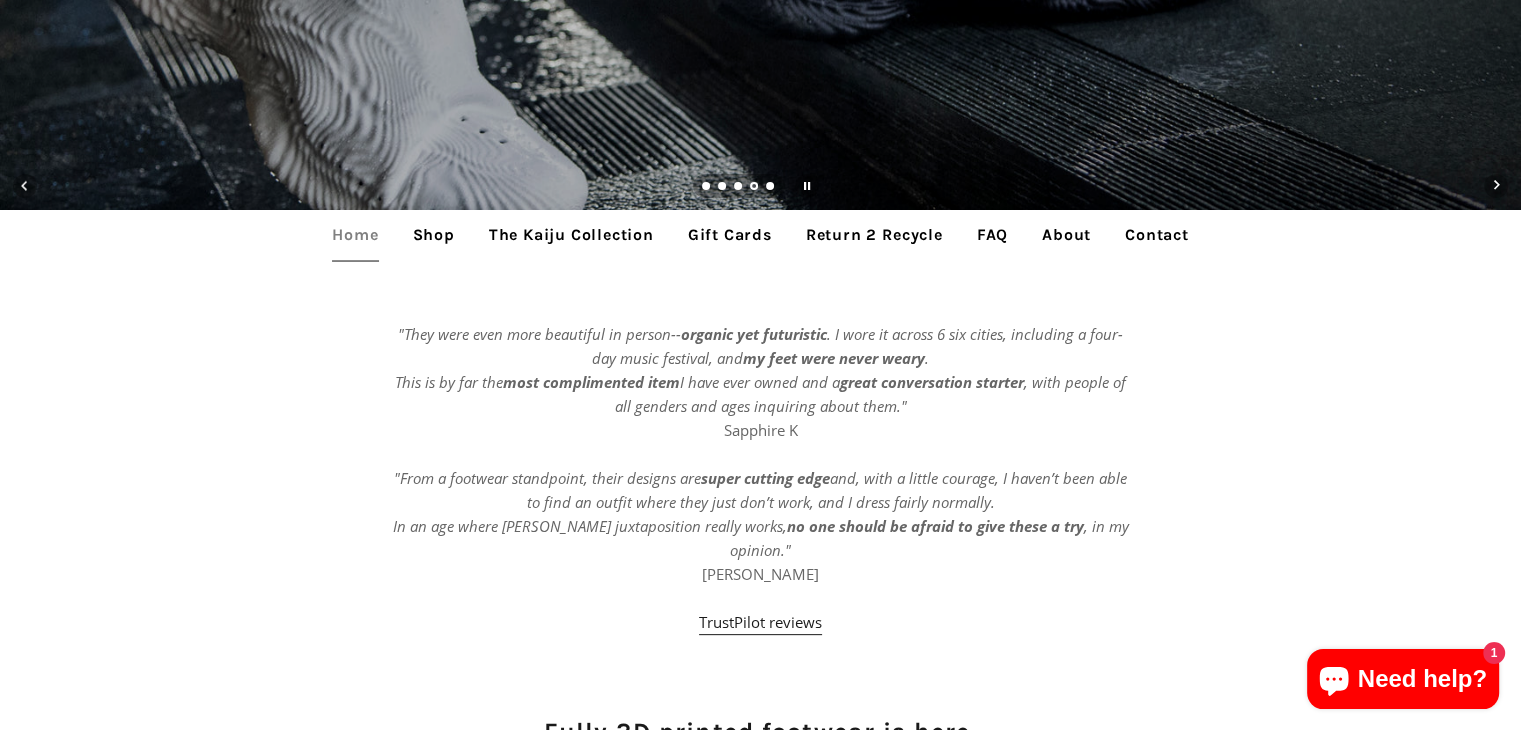 click on "The Kaiju Collection" at bounding box center [571, 235] 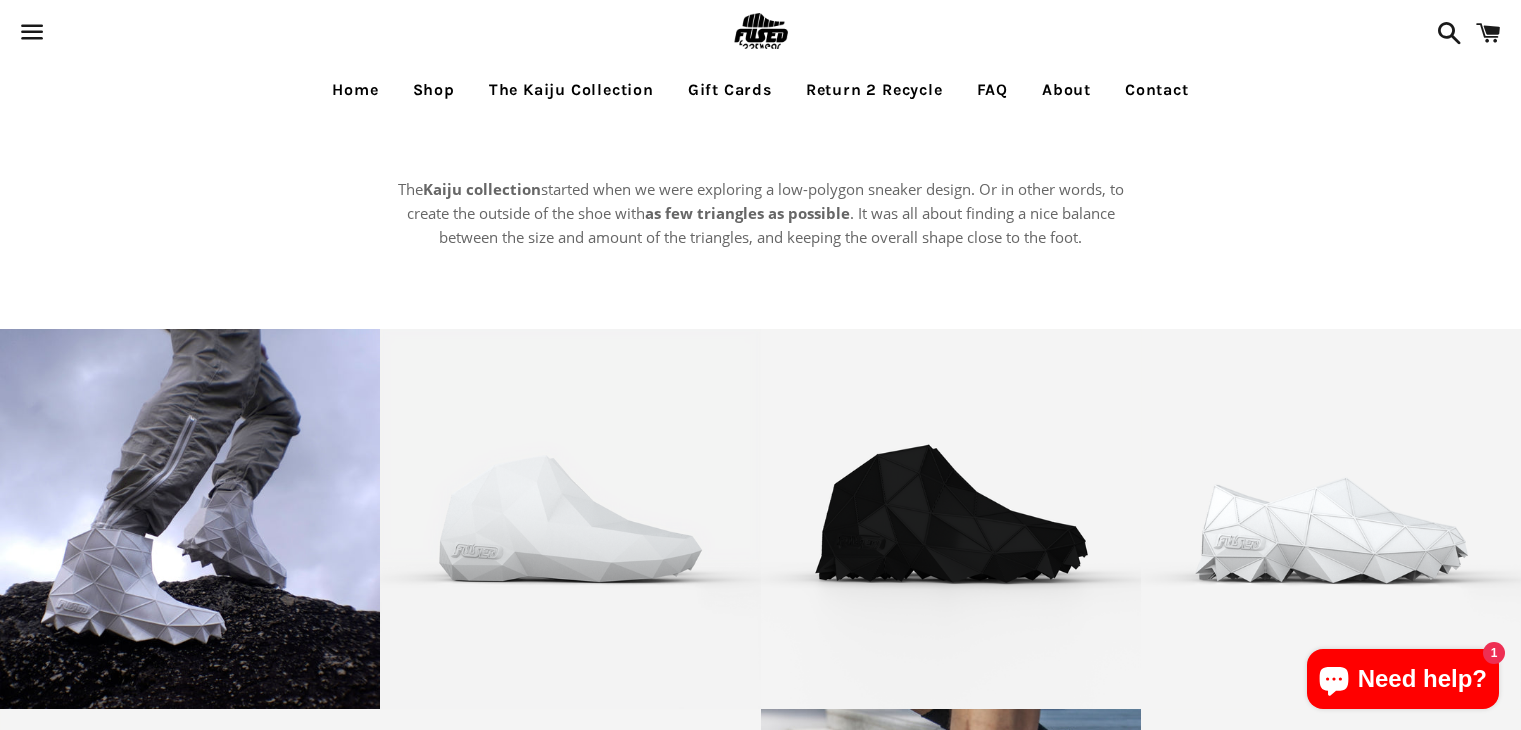 scroll, scrollTop: 0, scrollLeft: 0, axis: both 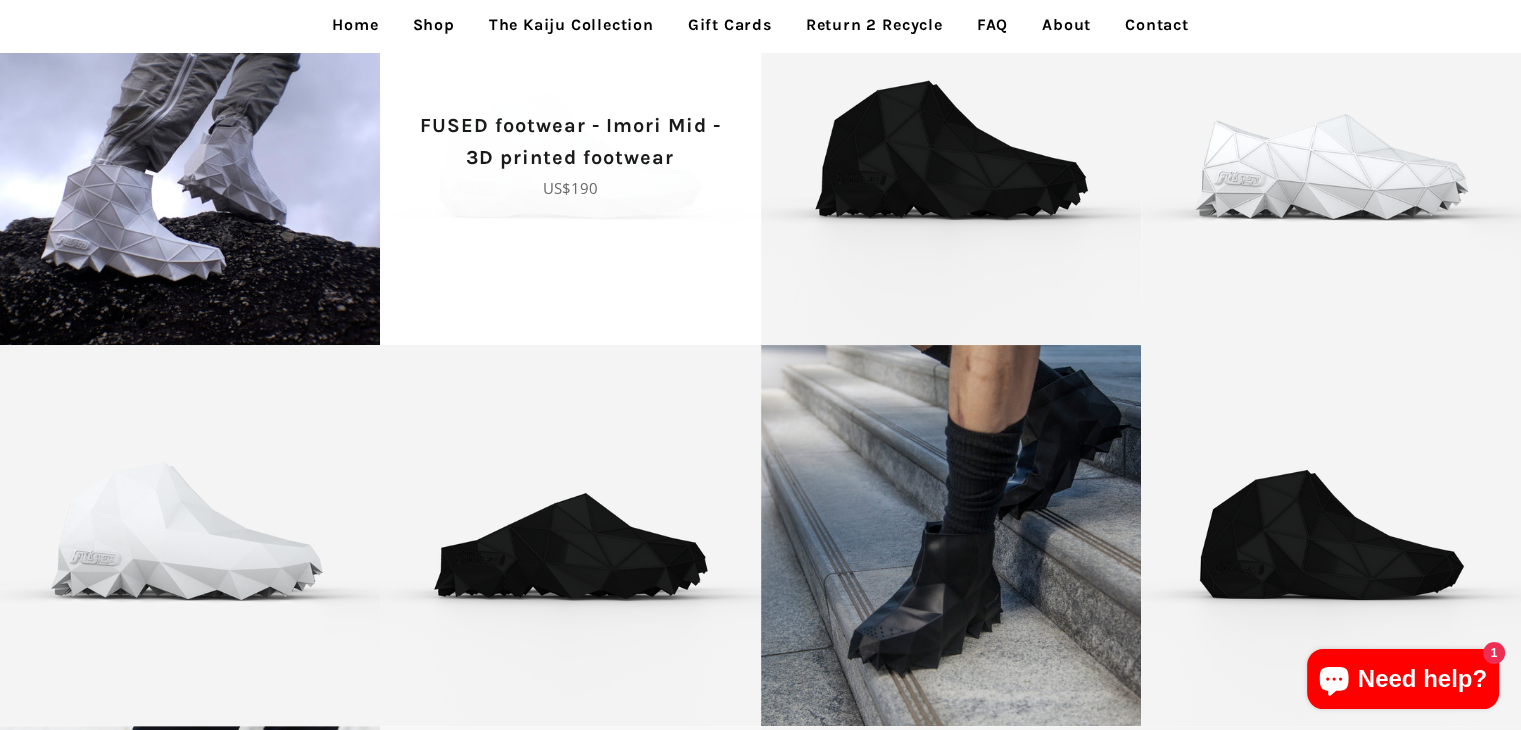 click on "Regular price
US$190" at bounding box center [570, 188] 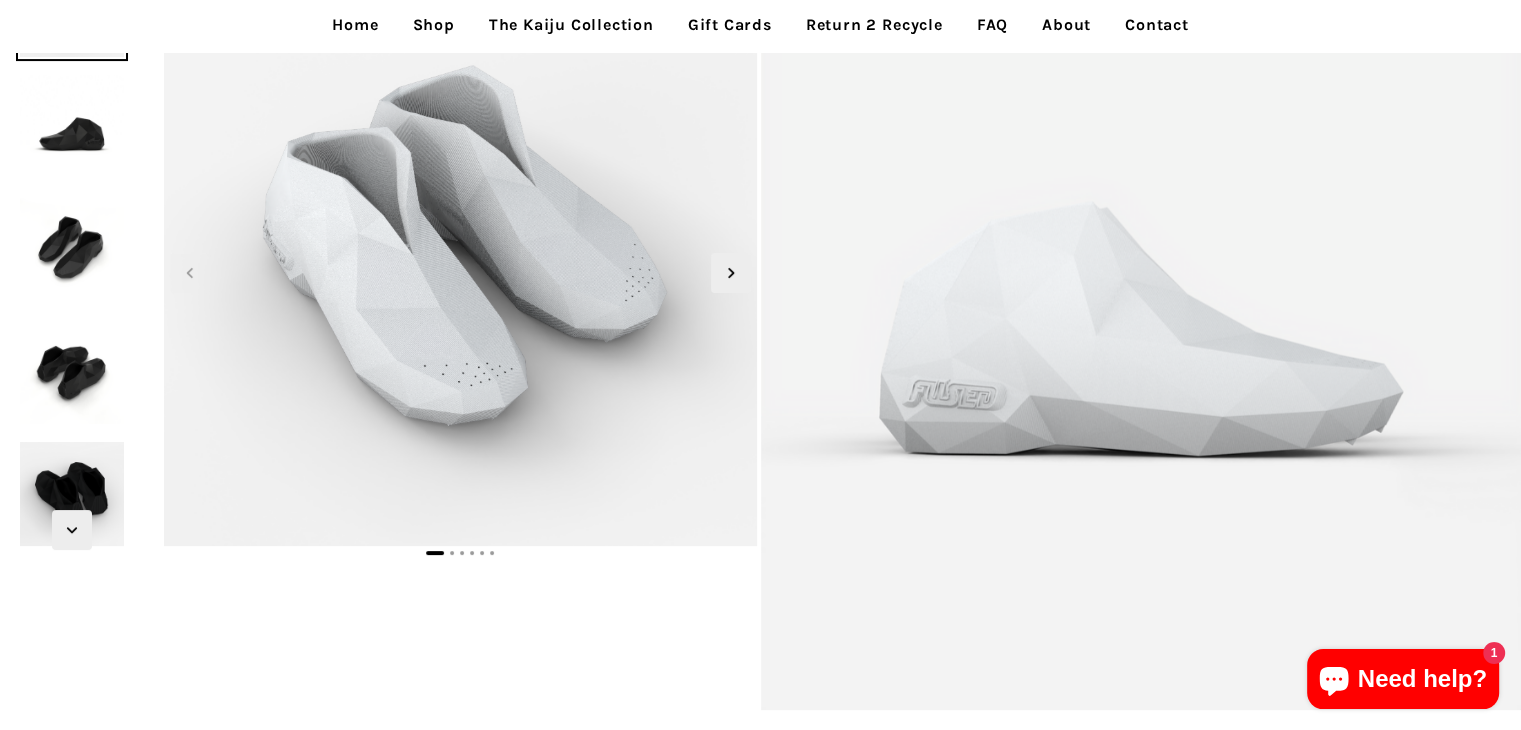 scroll, scrollTop: 138, scrollLeft: 0, axis: vertical 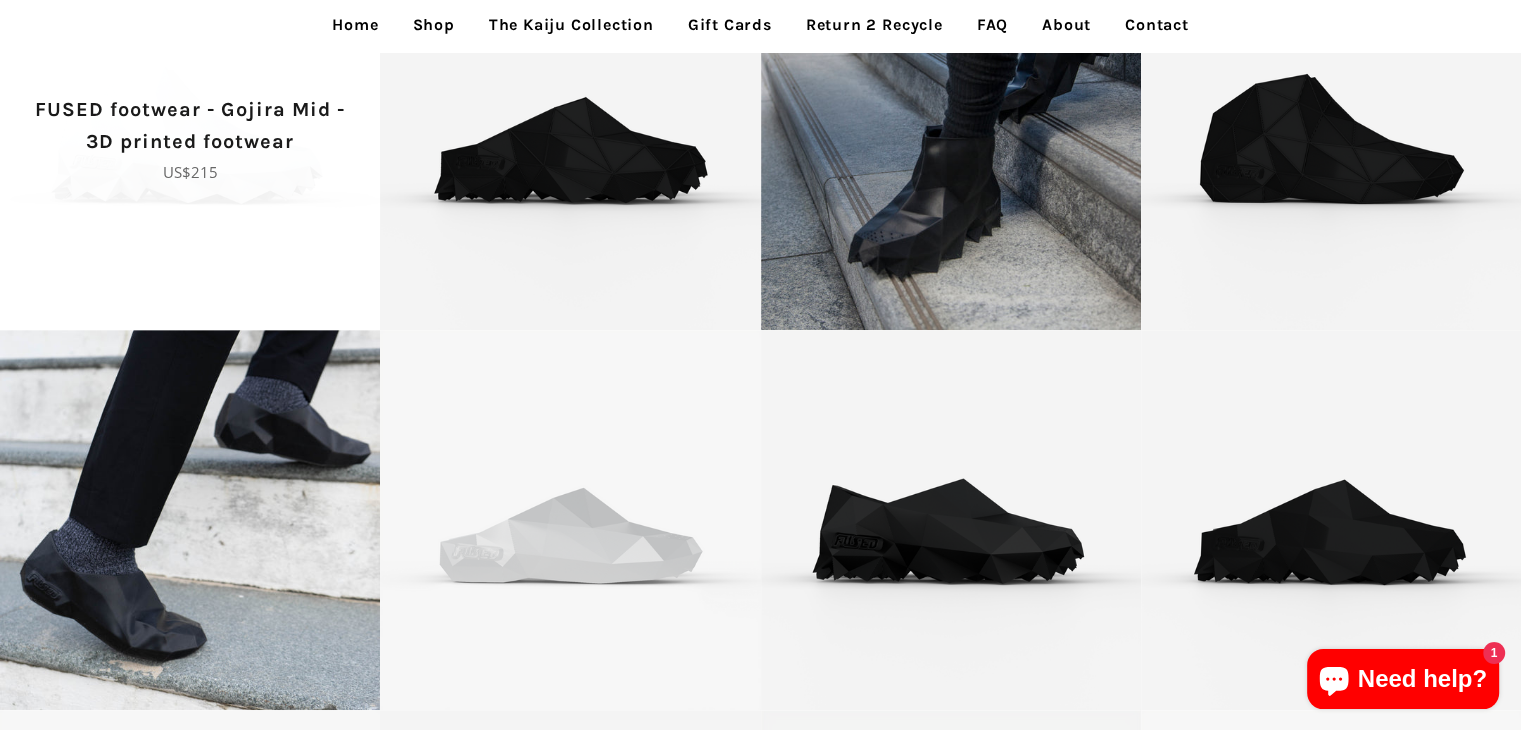 click on "Regular price
US$215" at bounding box center [190, 172] 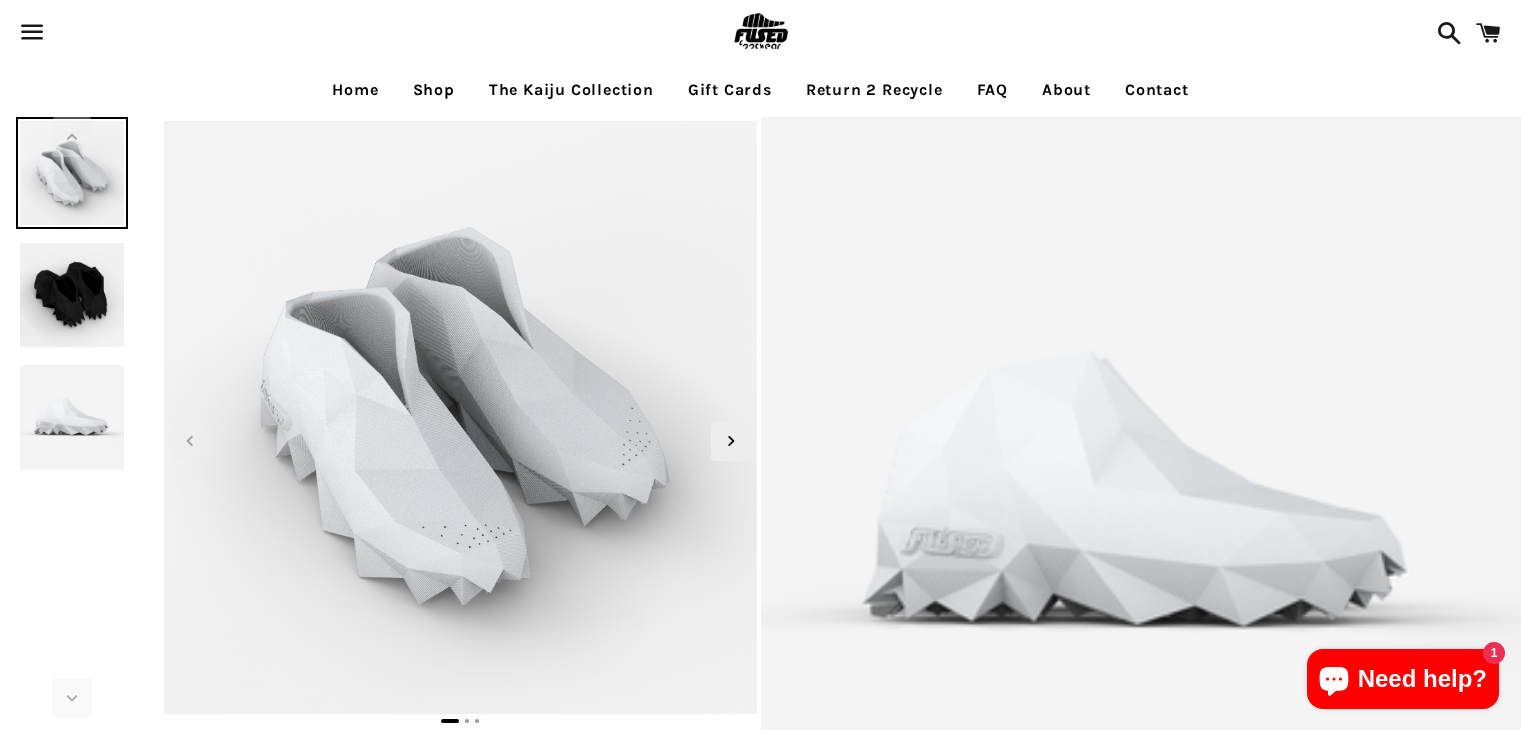 scroll, scrollTop: 0, scrollLeft: 0, axis: both 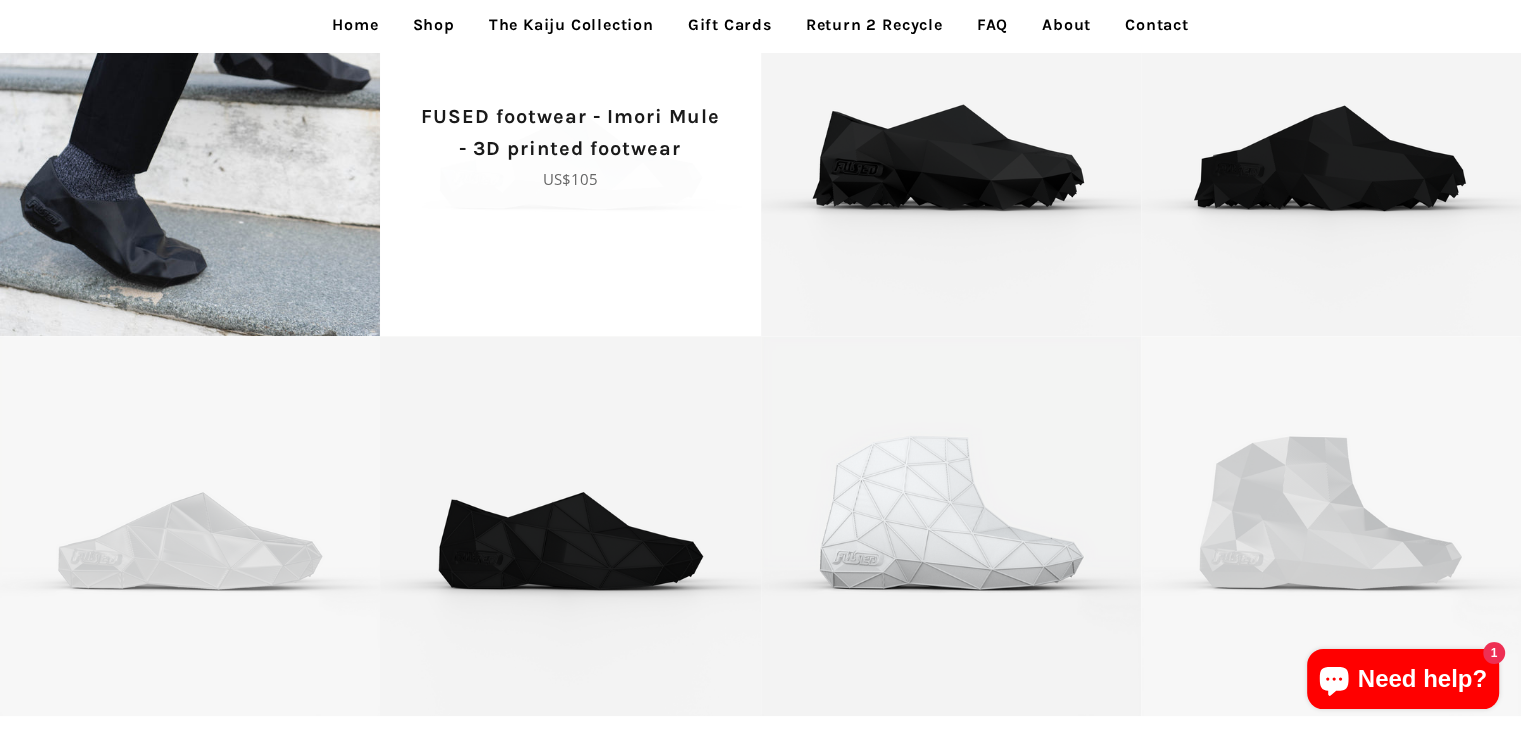 click on "Regular price
US$105" at bounding box center [570, 179] 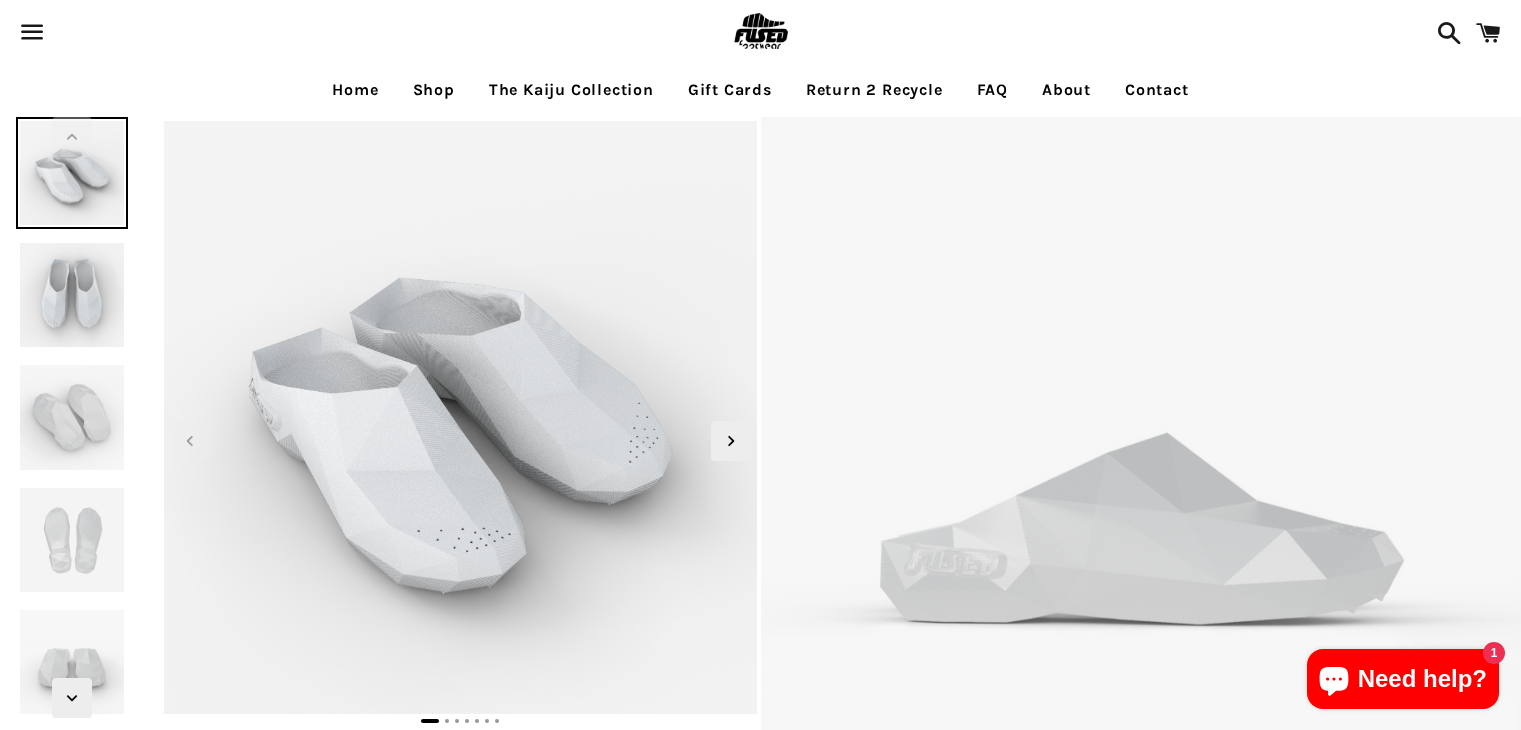 scroll, scrollTop: 0, scrollLeft: 0, axis: both 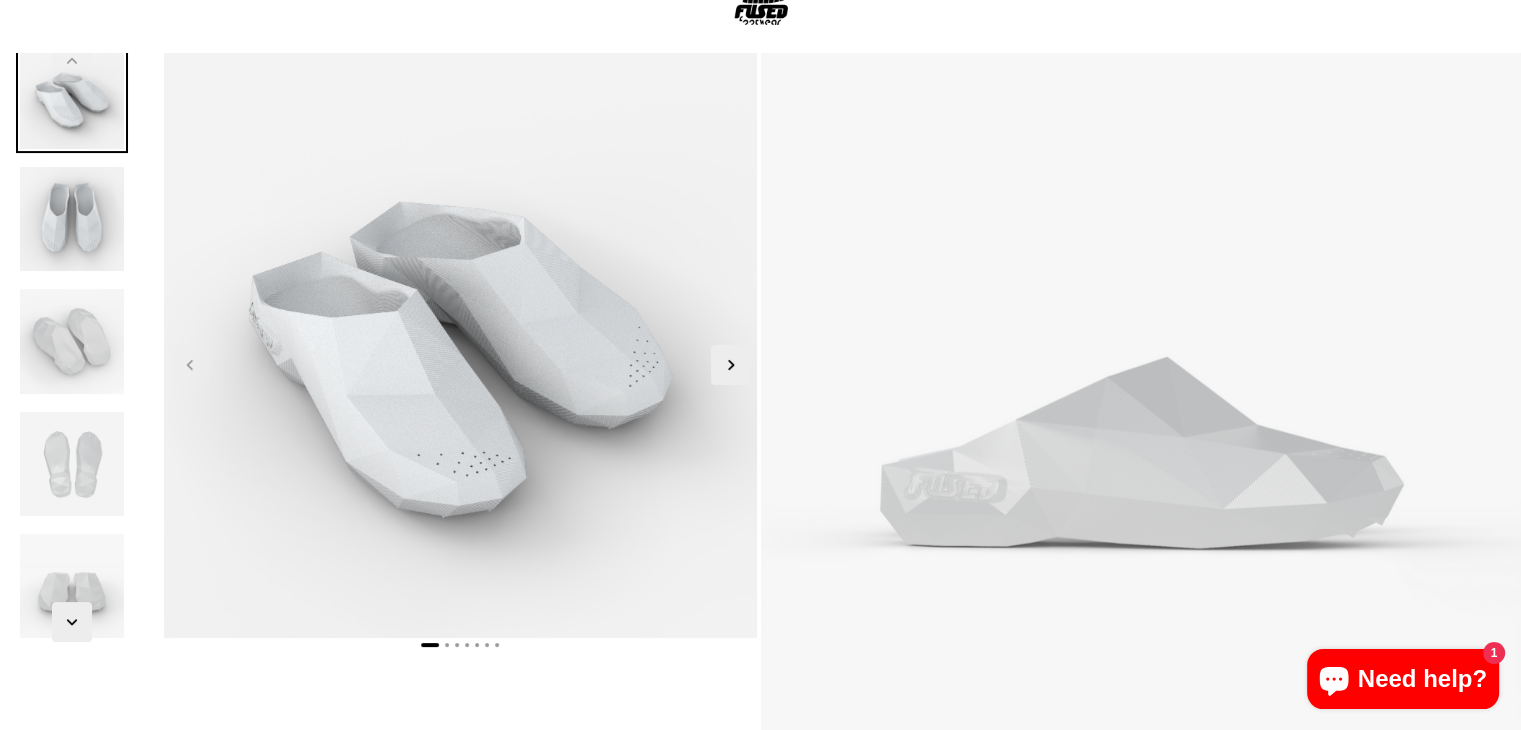 click at bounding box center [72, 219] 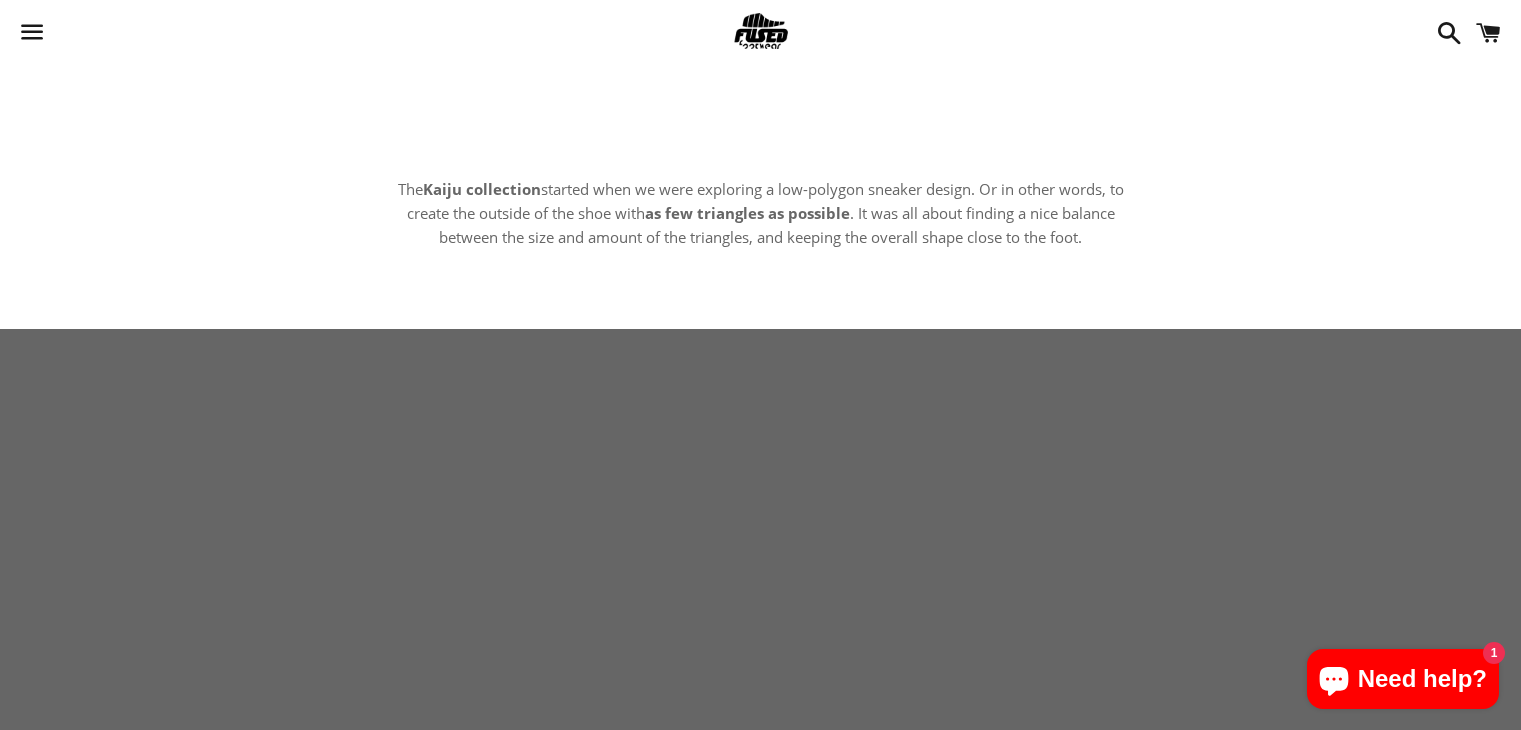 scroll, scrollTop: 2175, scrollLeft: 0, axis: vertical 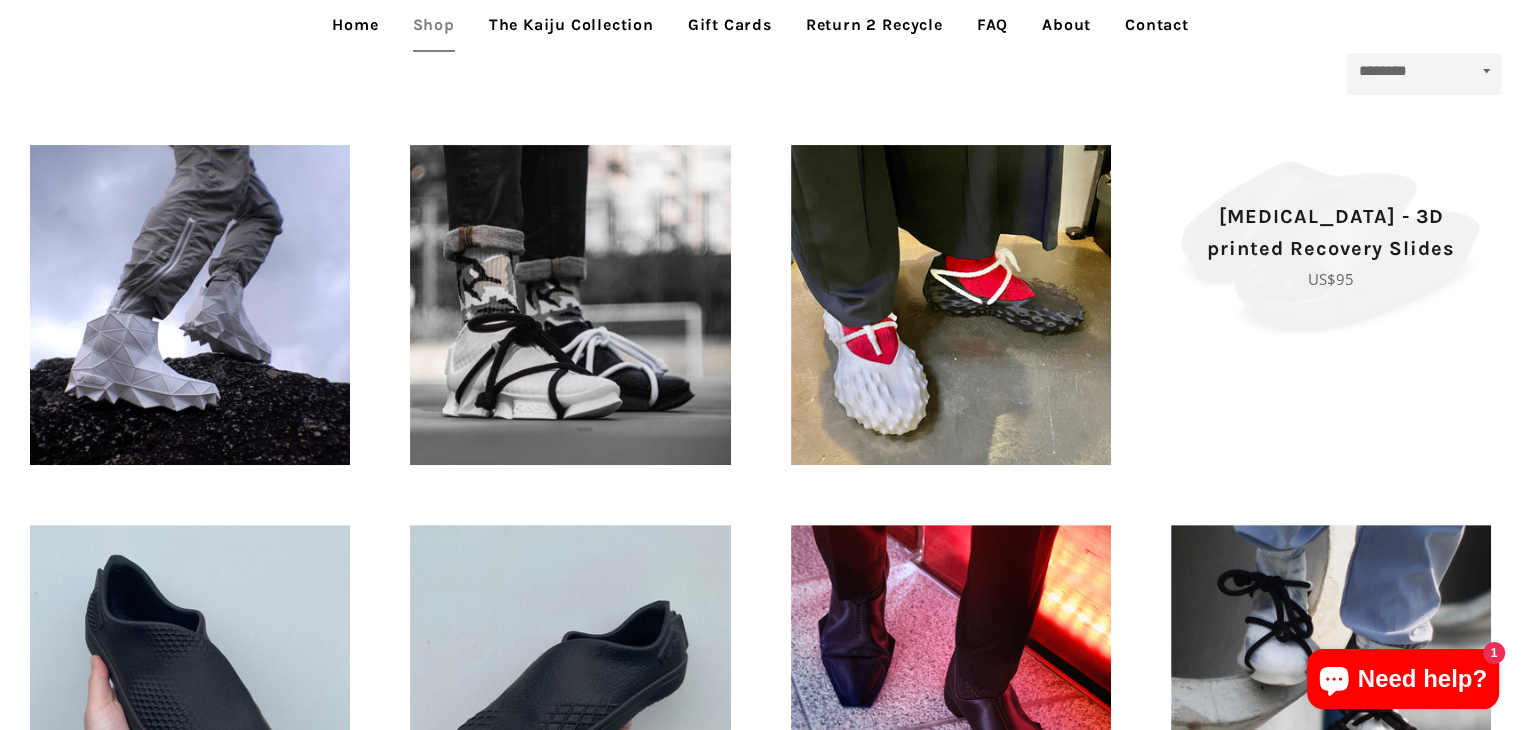 click on "Tora - 3D printed Recovery Slides" at bounding box center (1331, 233) 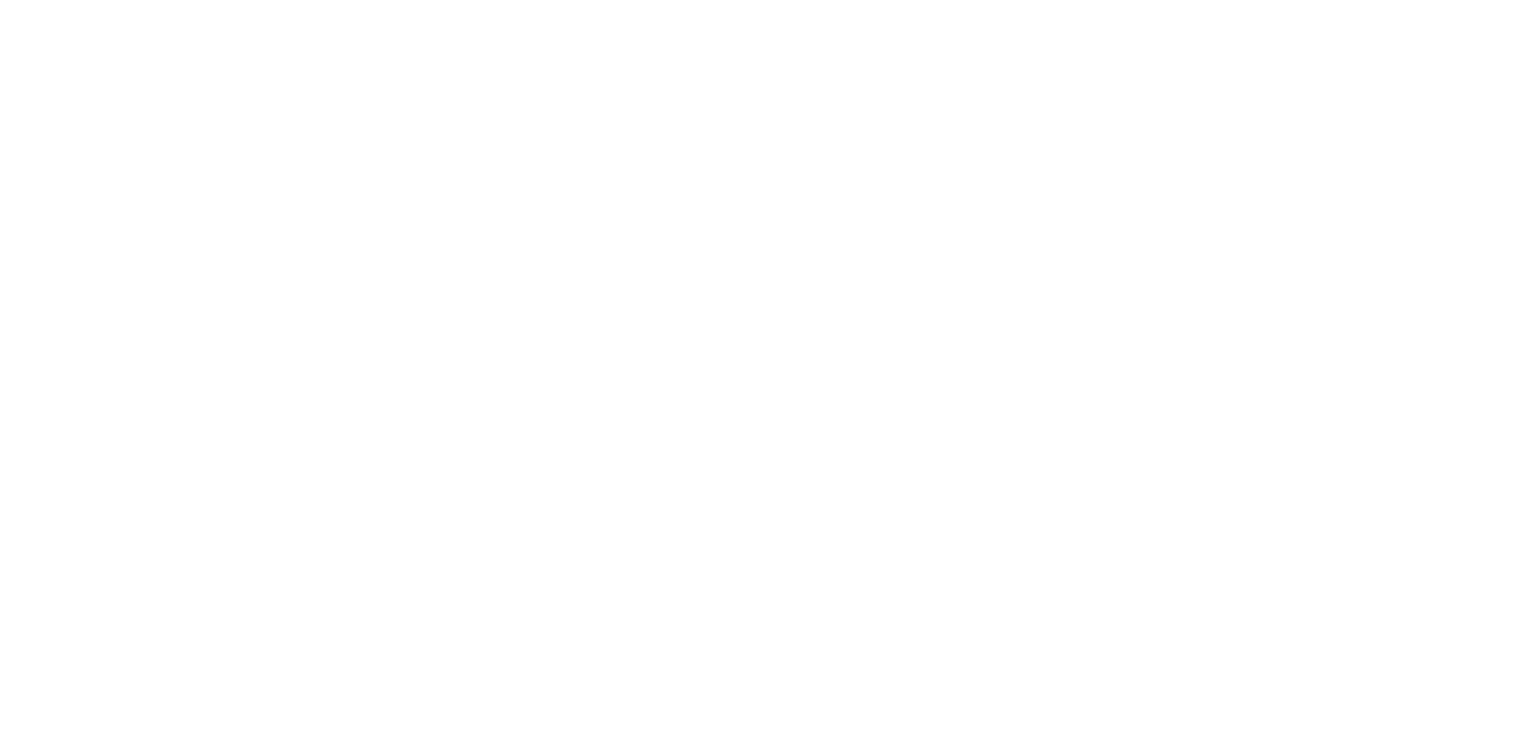 scroll, scrollTop: 0, scrollLeft: 0, axis: both 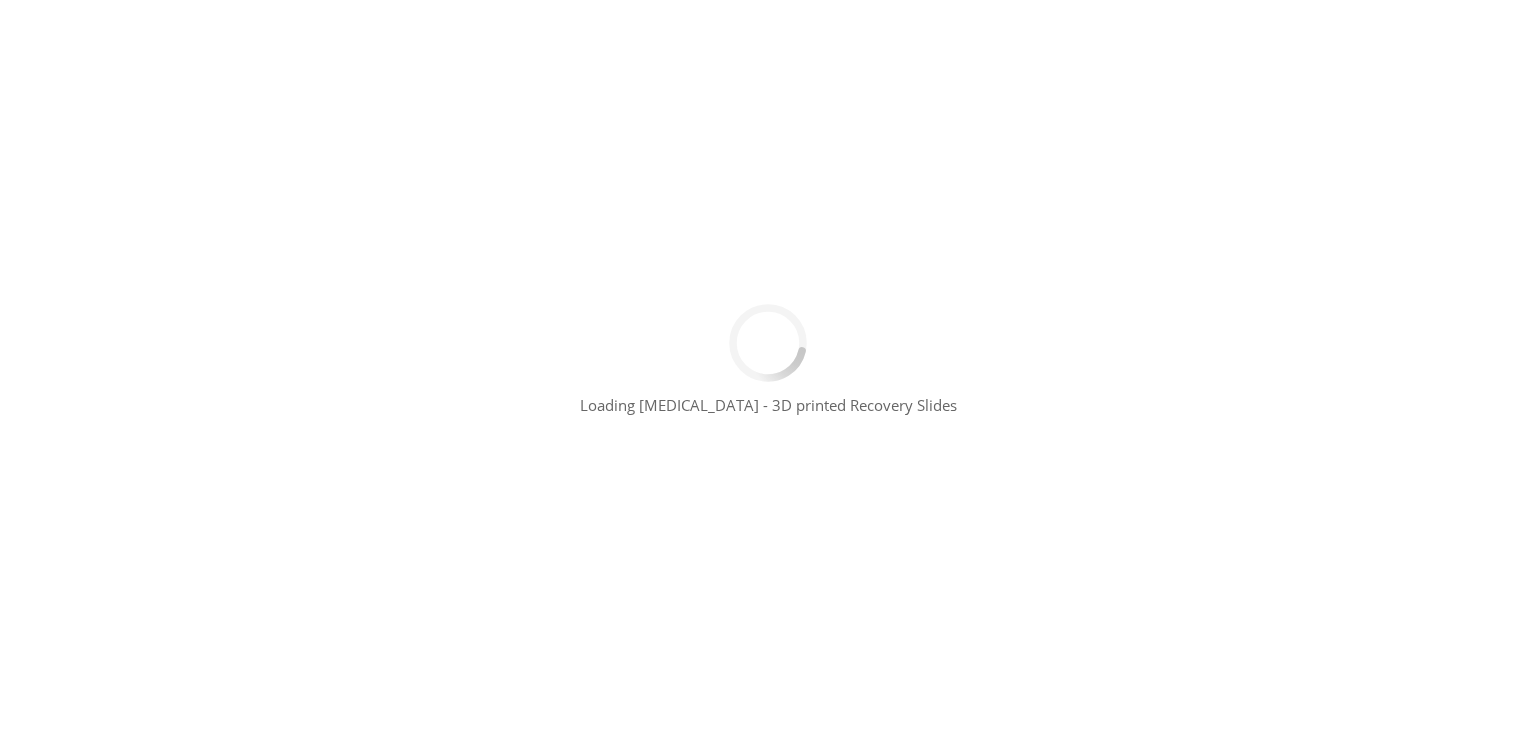 type 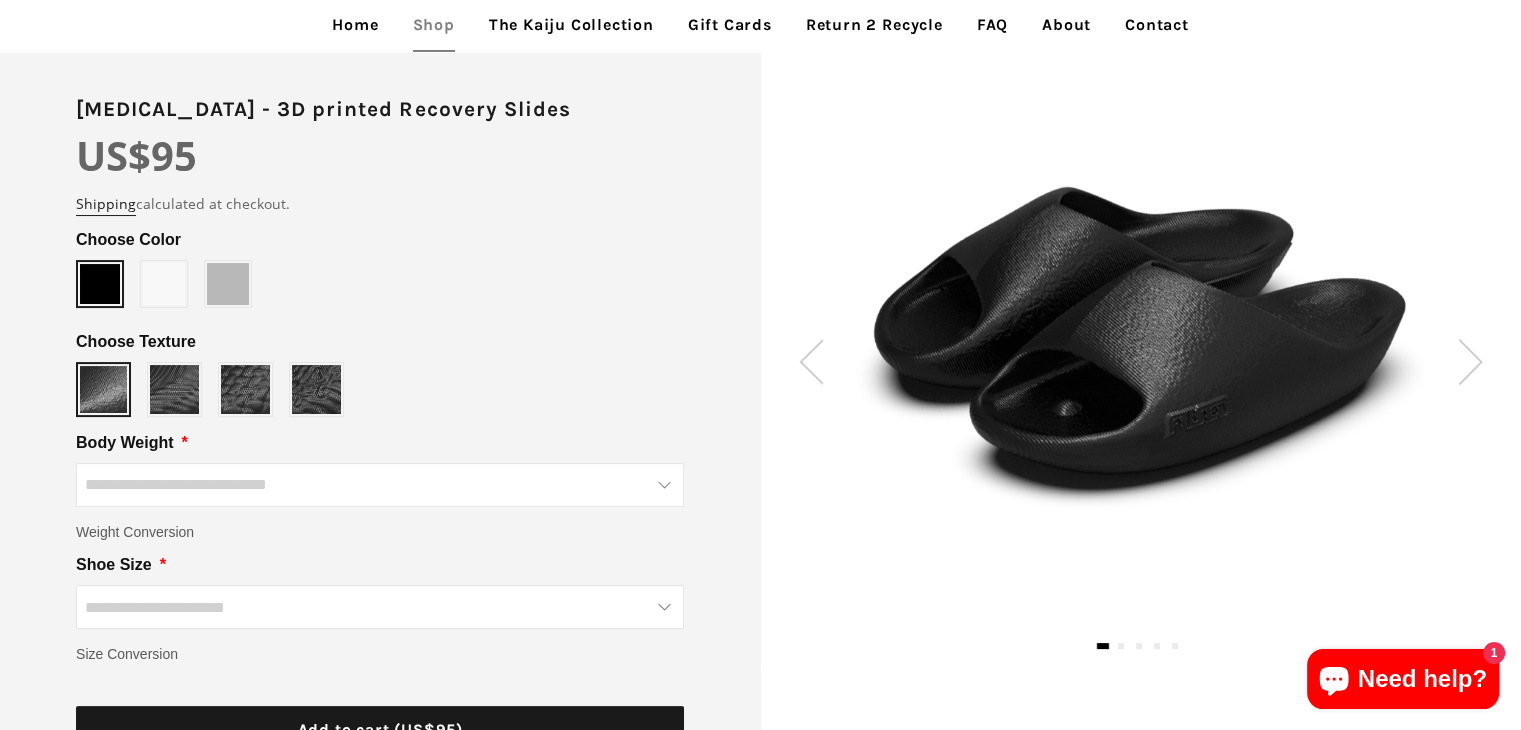 scroll, scrollTop: 211, scrollLeft: 0, axis: vertical 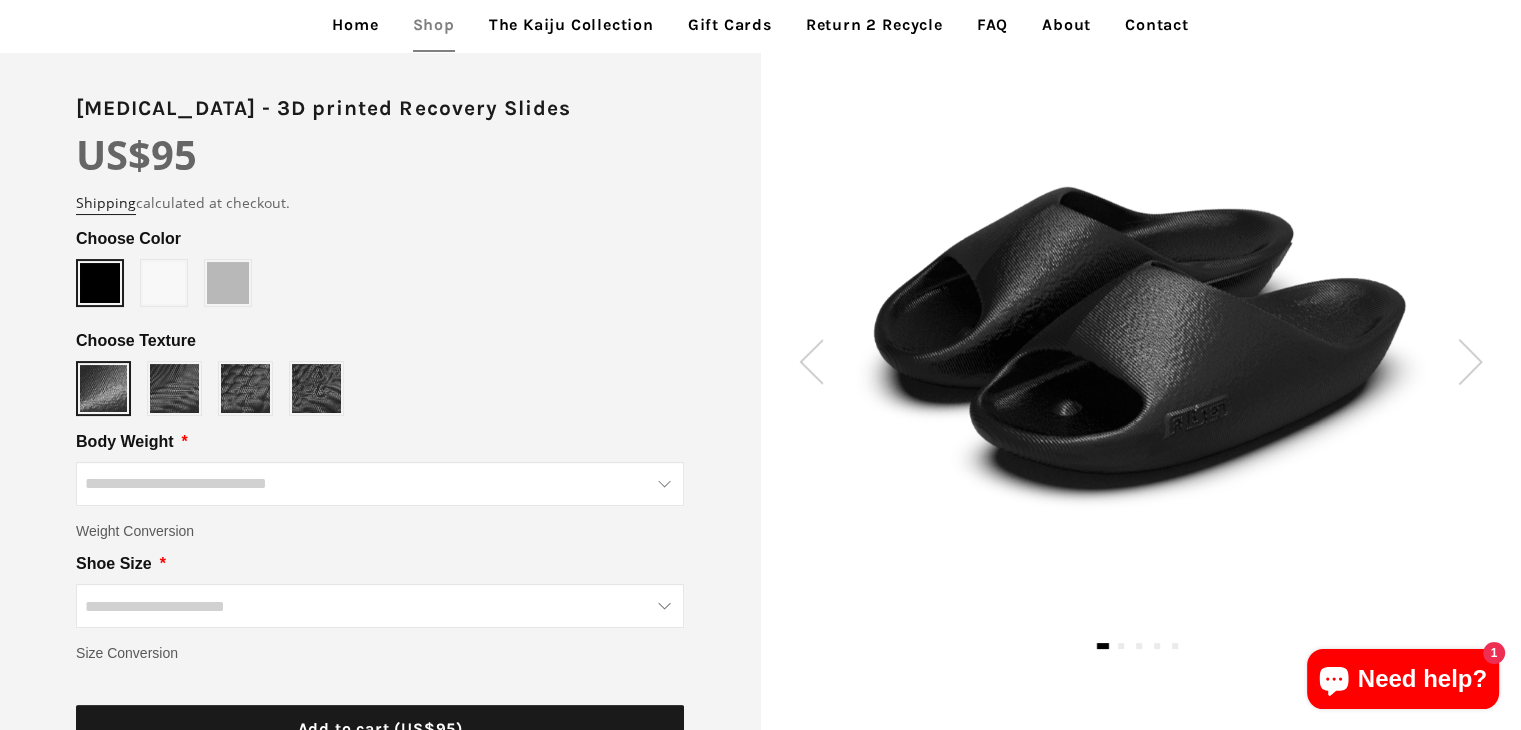 click at bounding box center [164, 283] 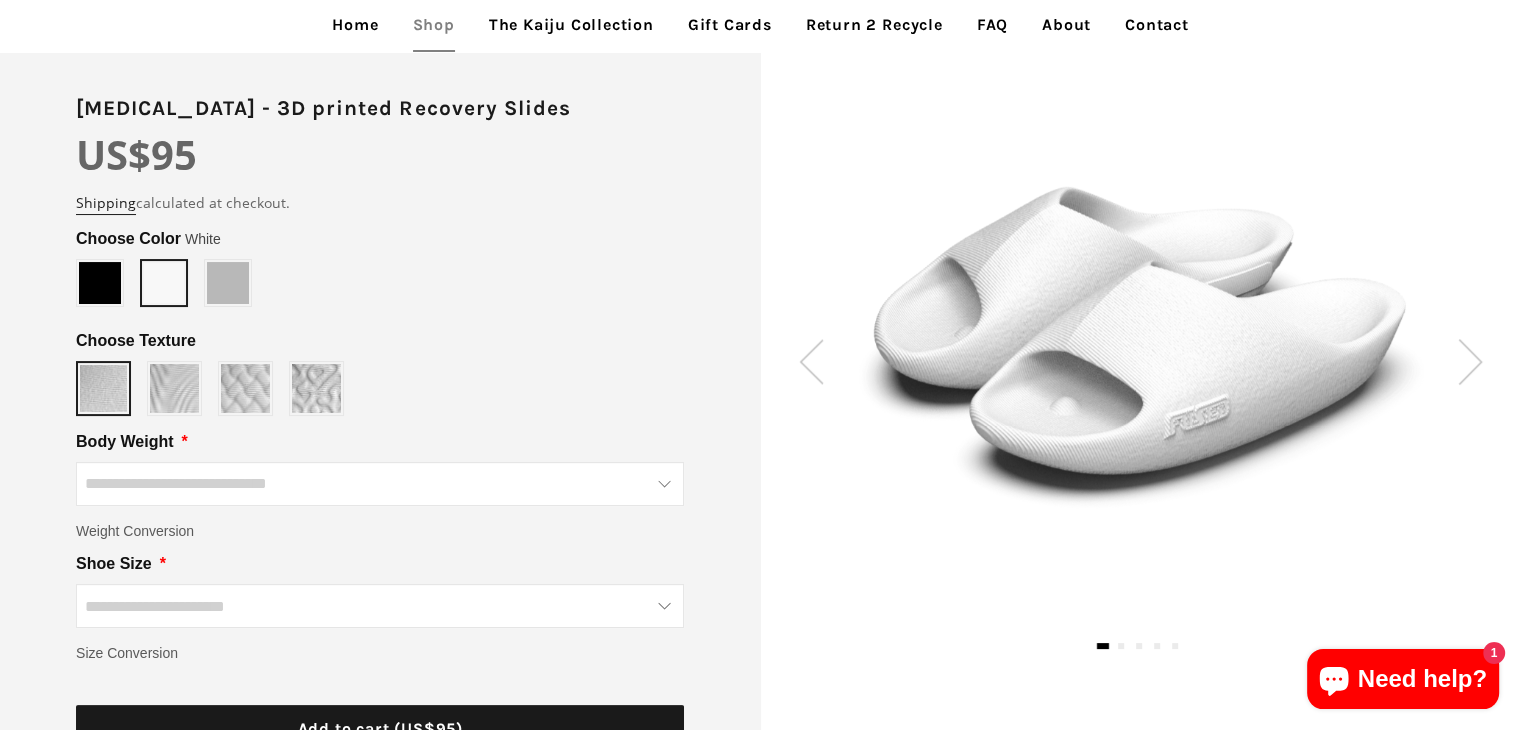 click at bounding box center [228, 283] 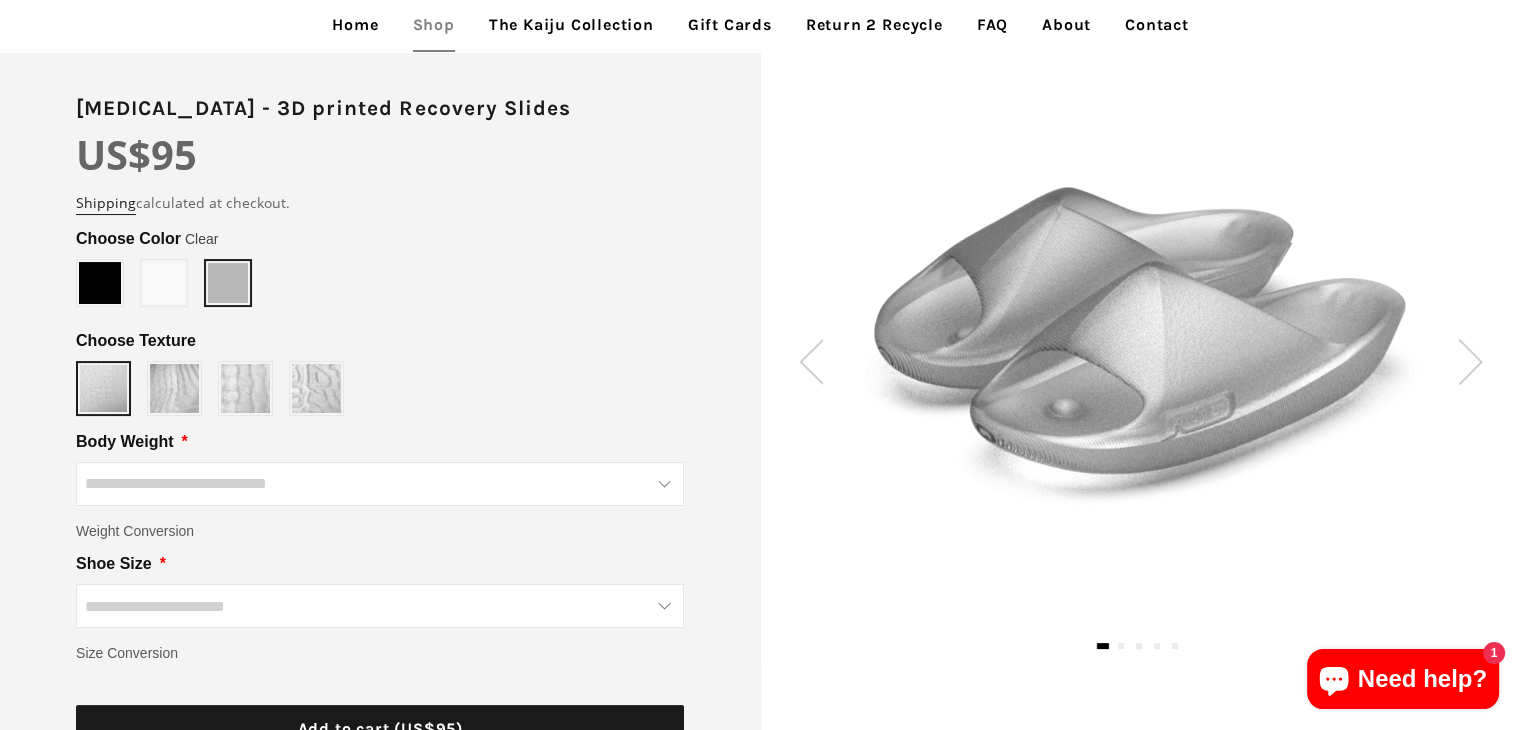 click at bounding box center [164, 283] 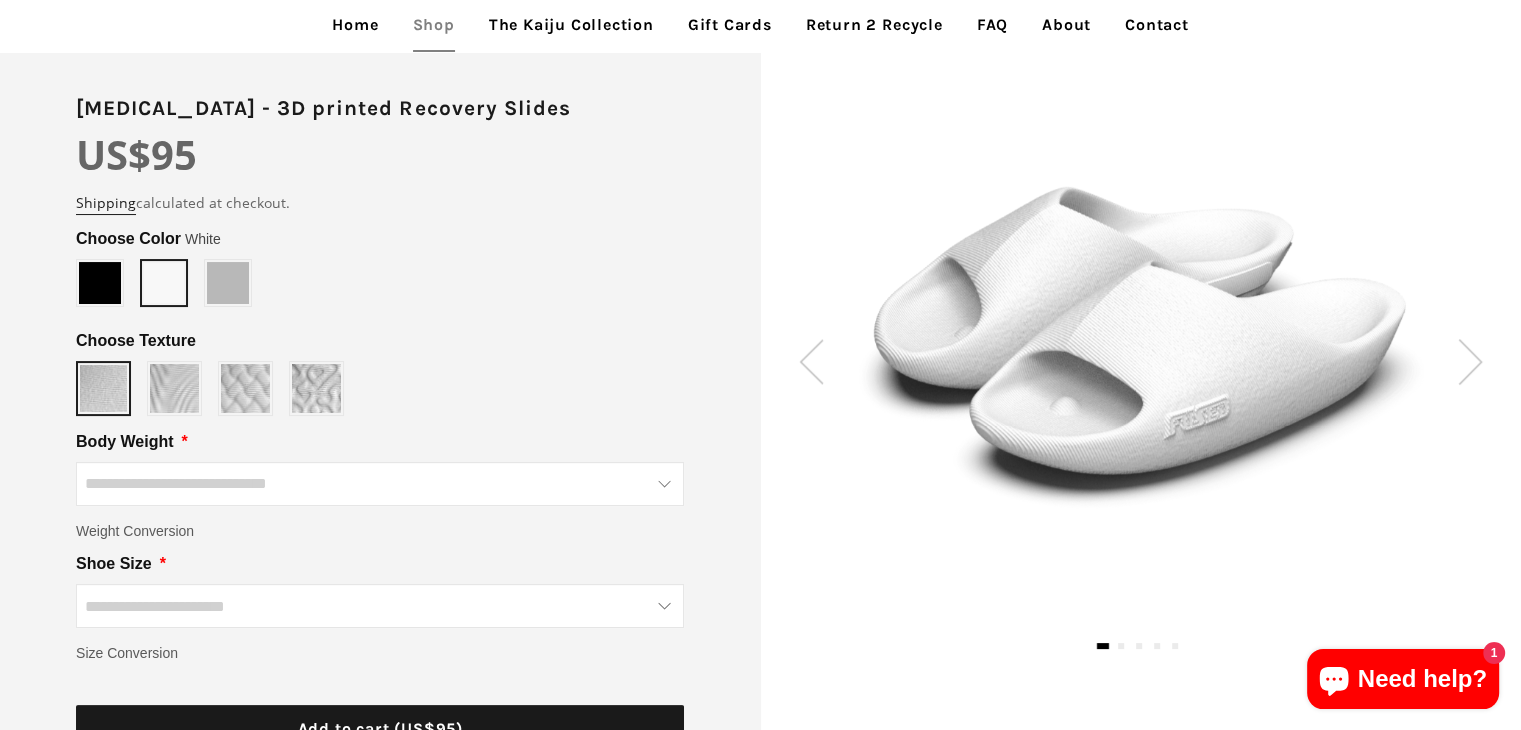 type on "*****" 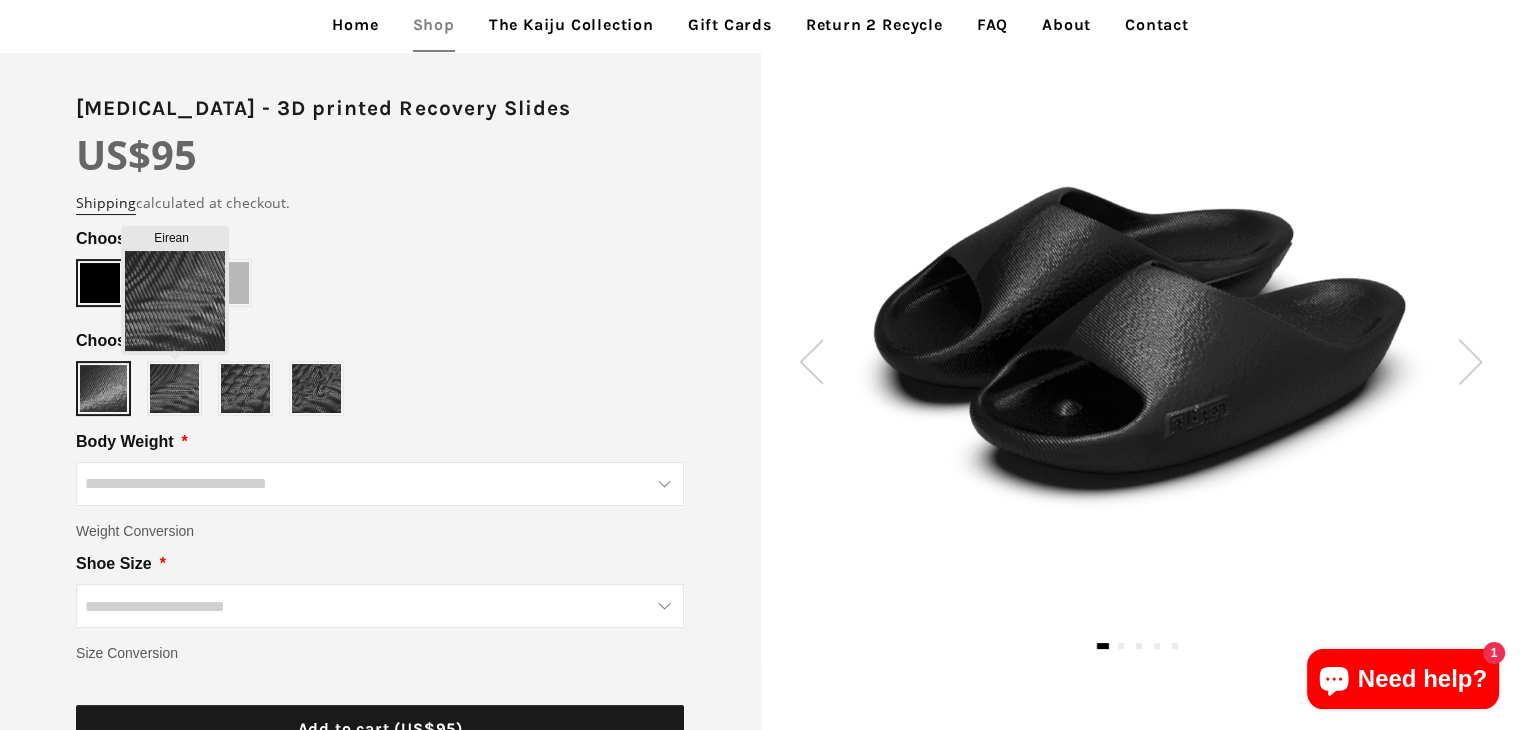 click at bounding box center [174, 388] 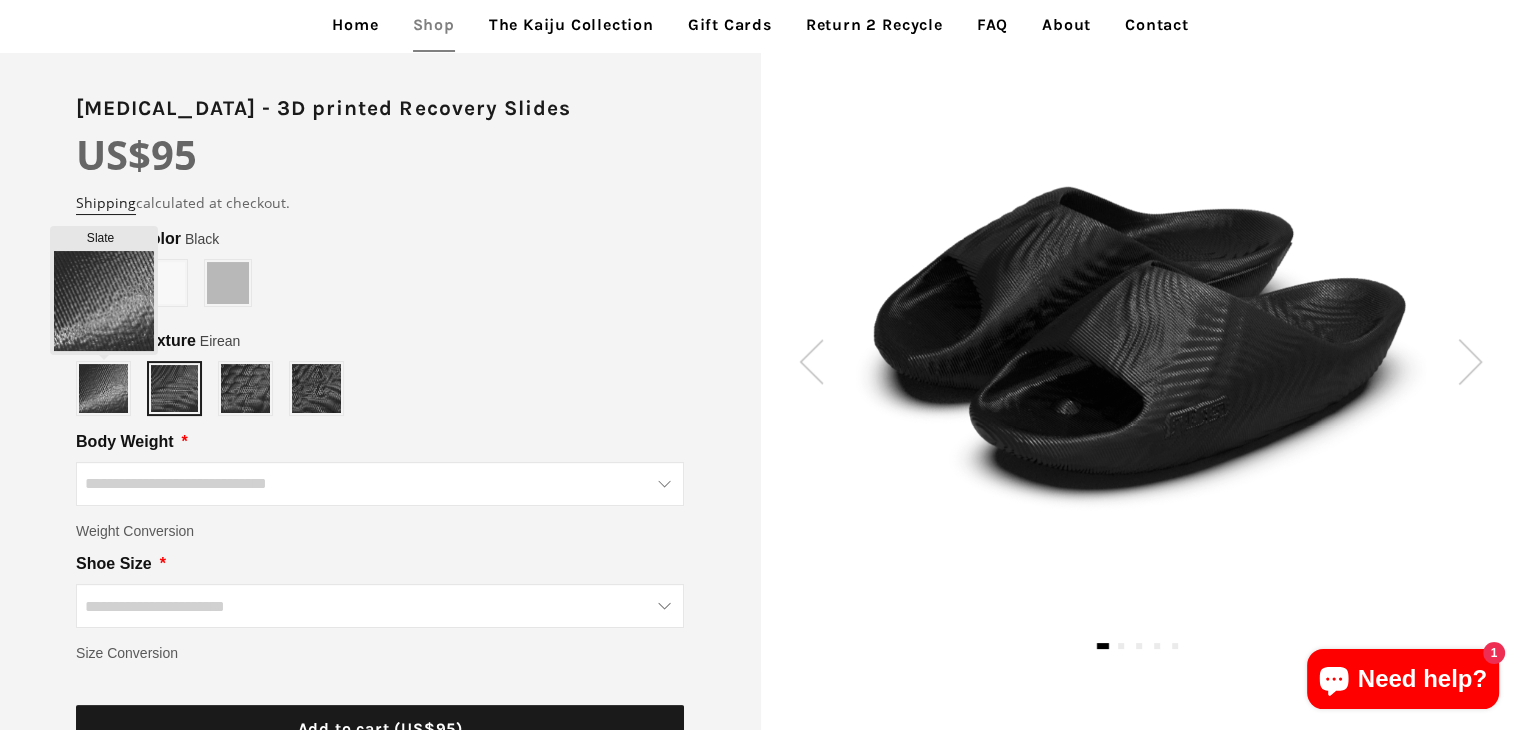 click at bounding box center [103, 388] 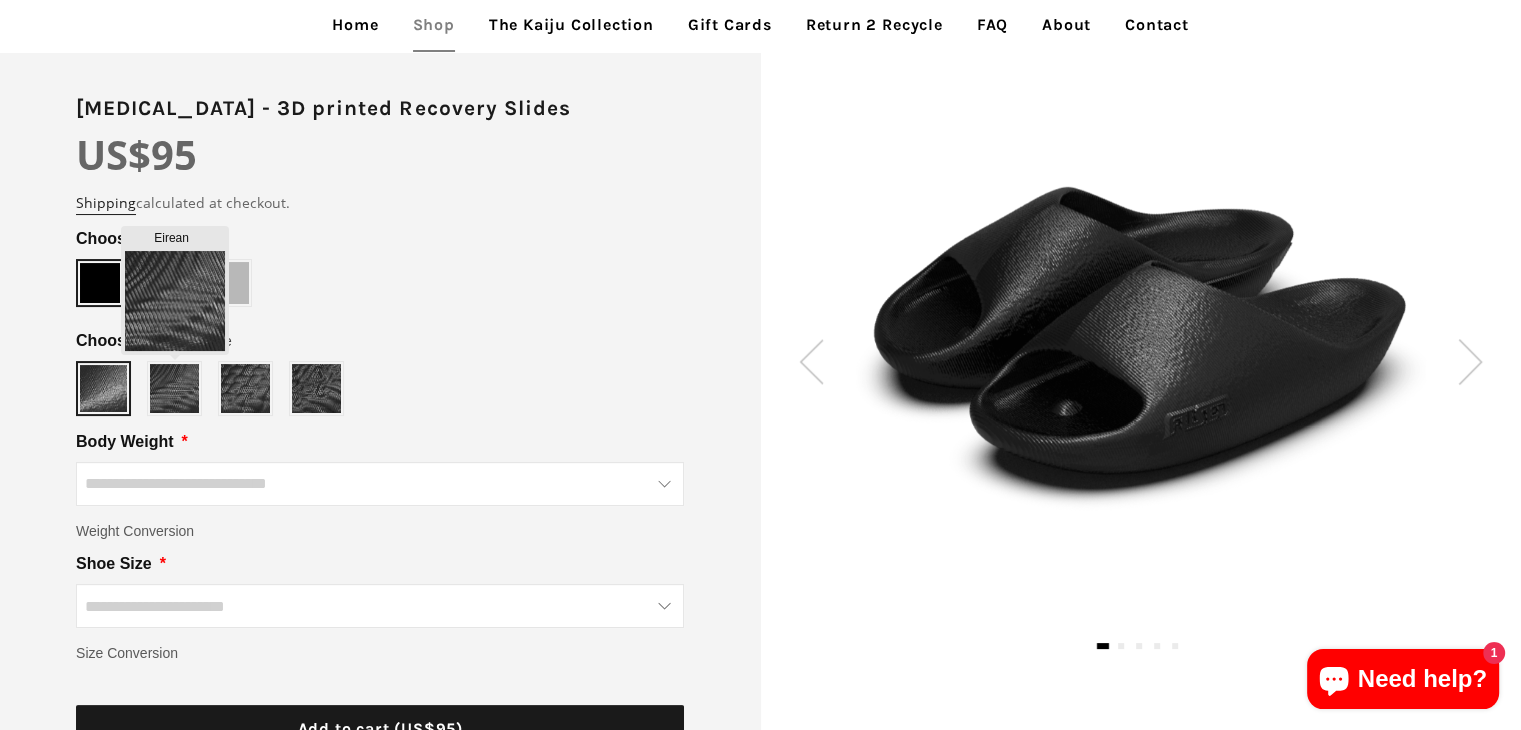 click at bounding box center [174, 388] 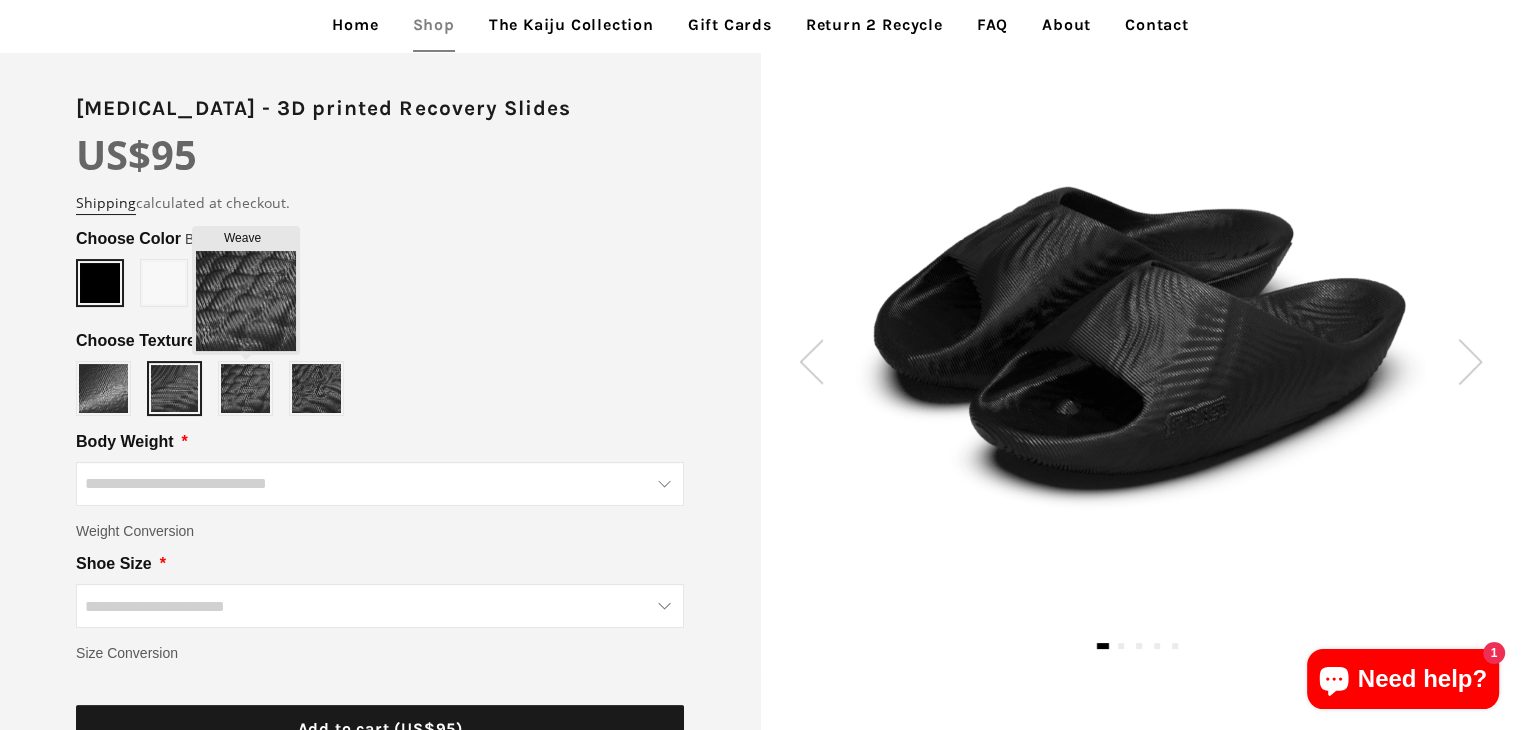 click at bounding box center [245, 388] 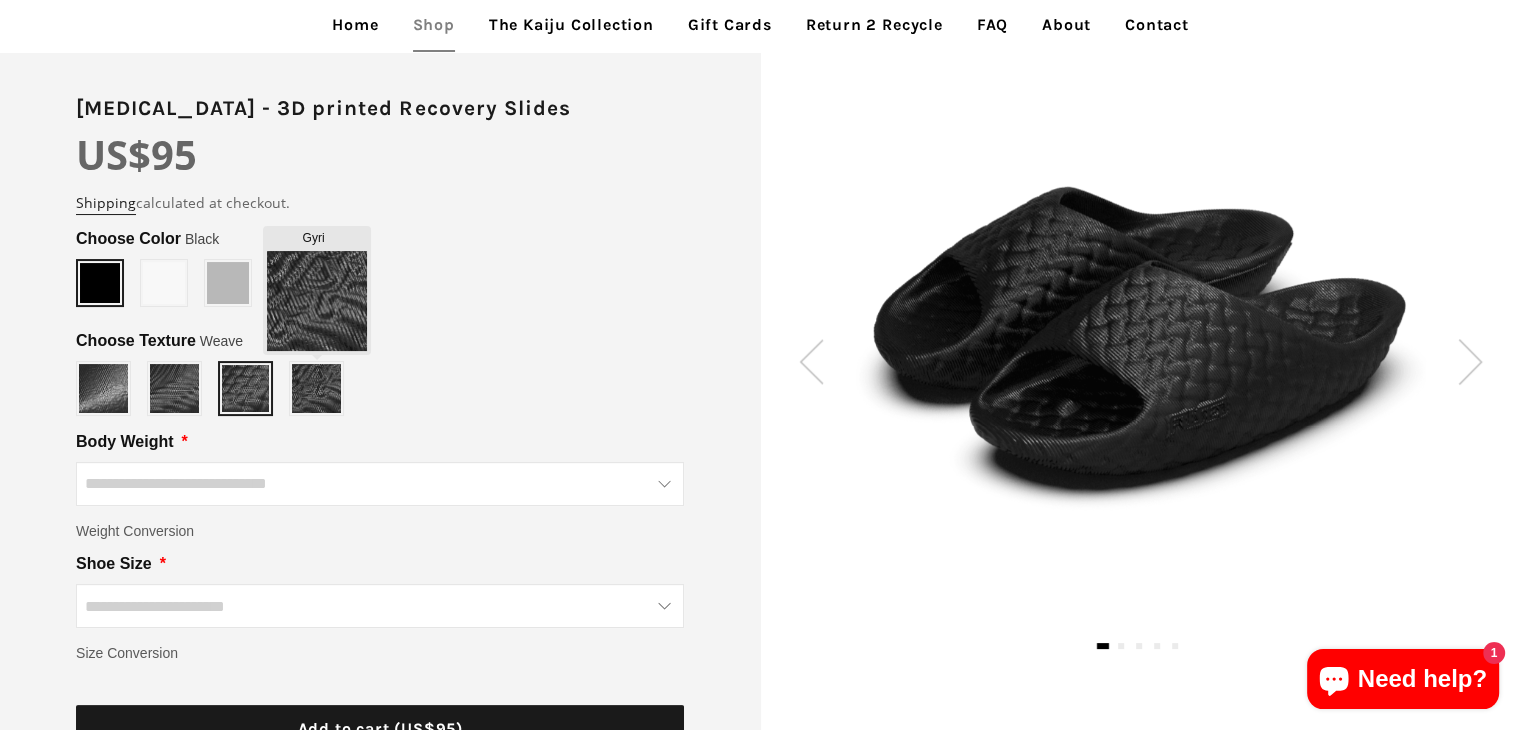 click at bounding box center (316, 388) 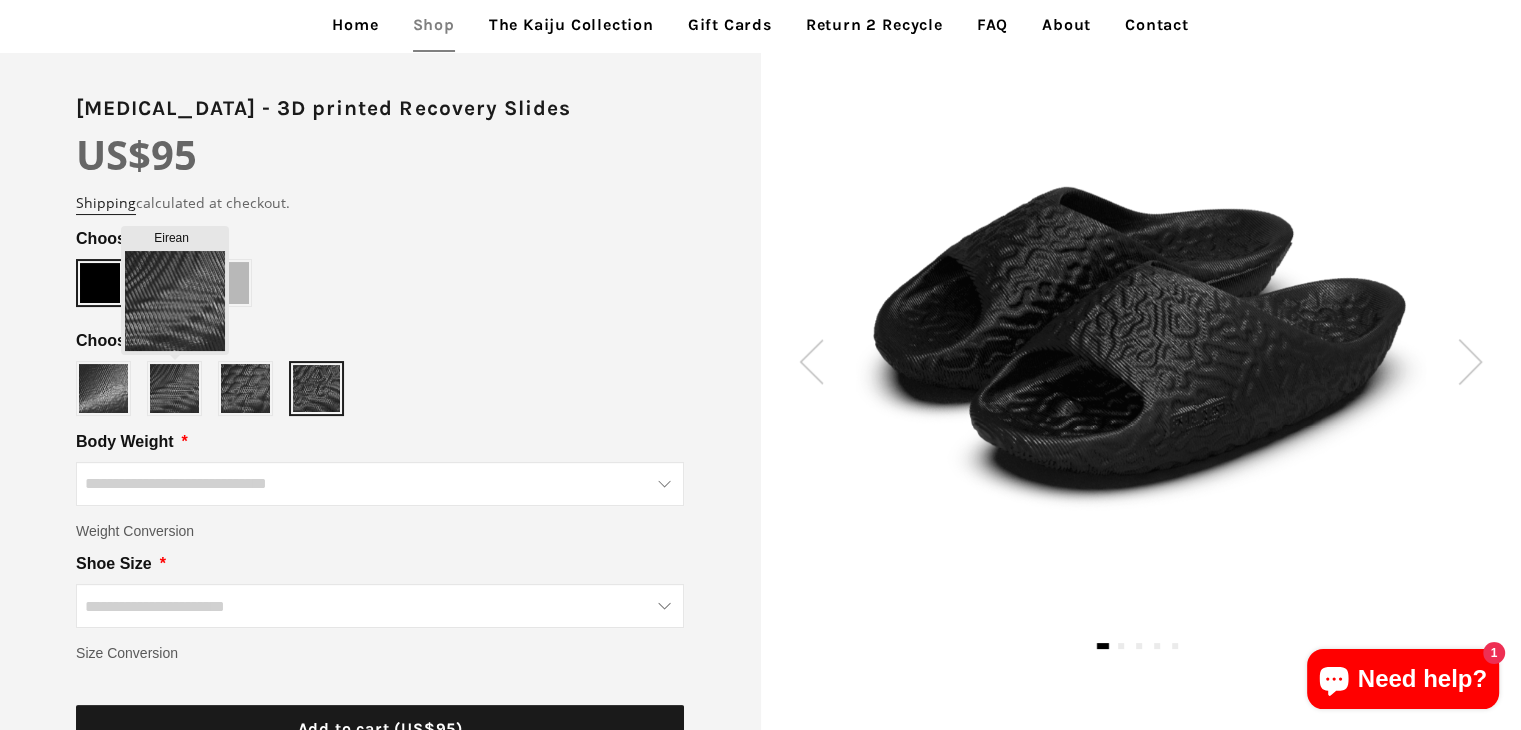 type on "******" 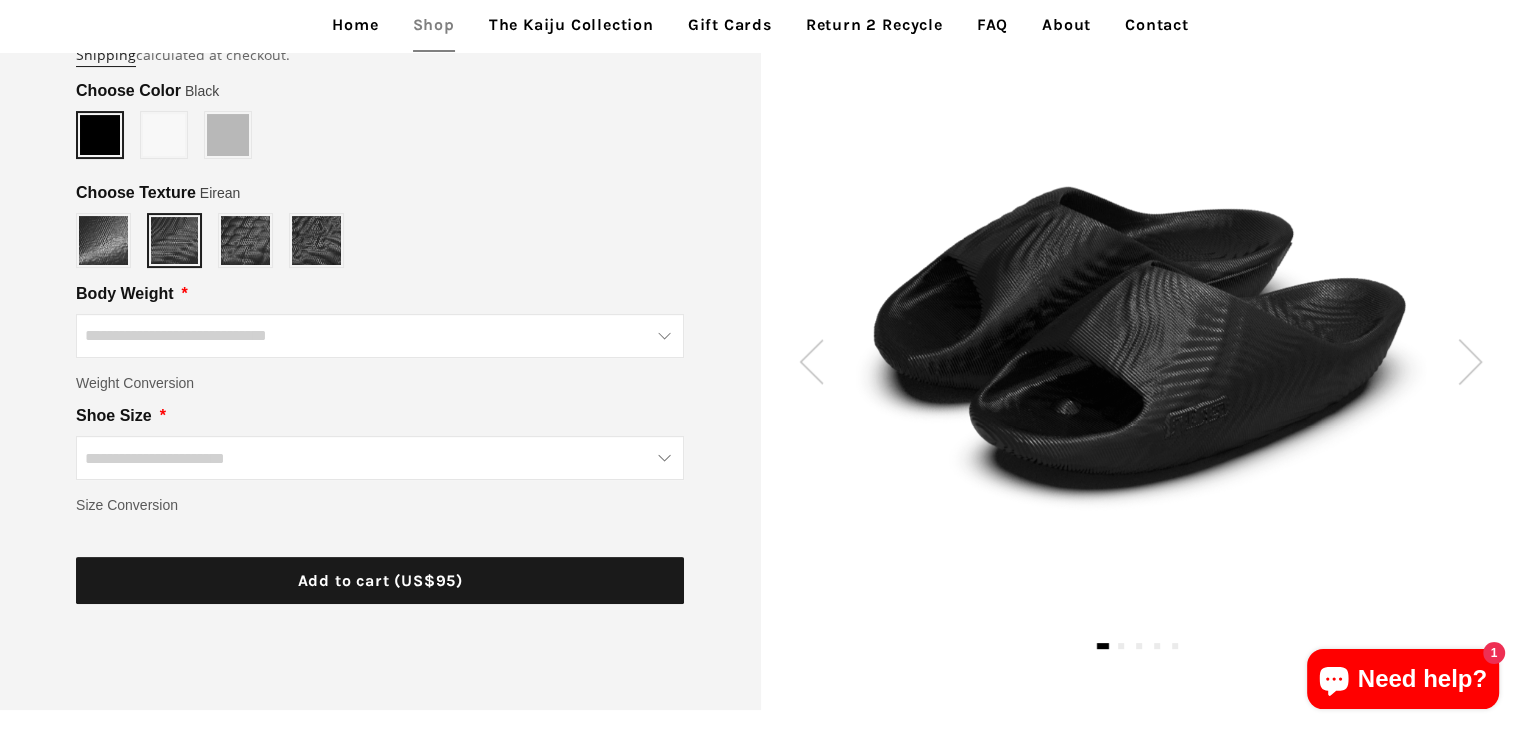 scroll, scrollTop: 360, scrollLeft: 0, axis: vertical 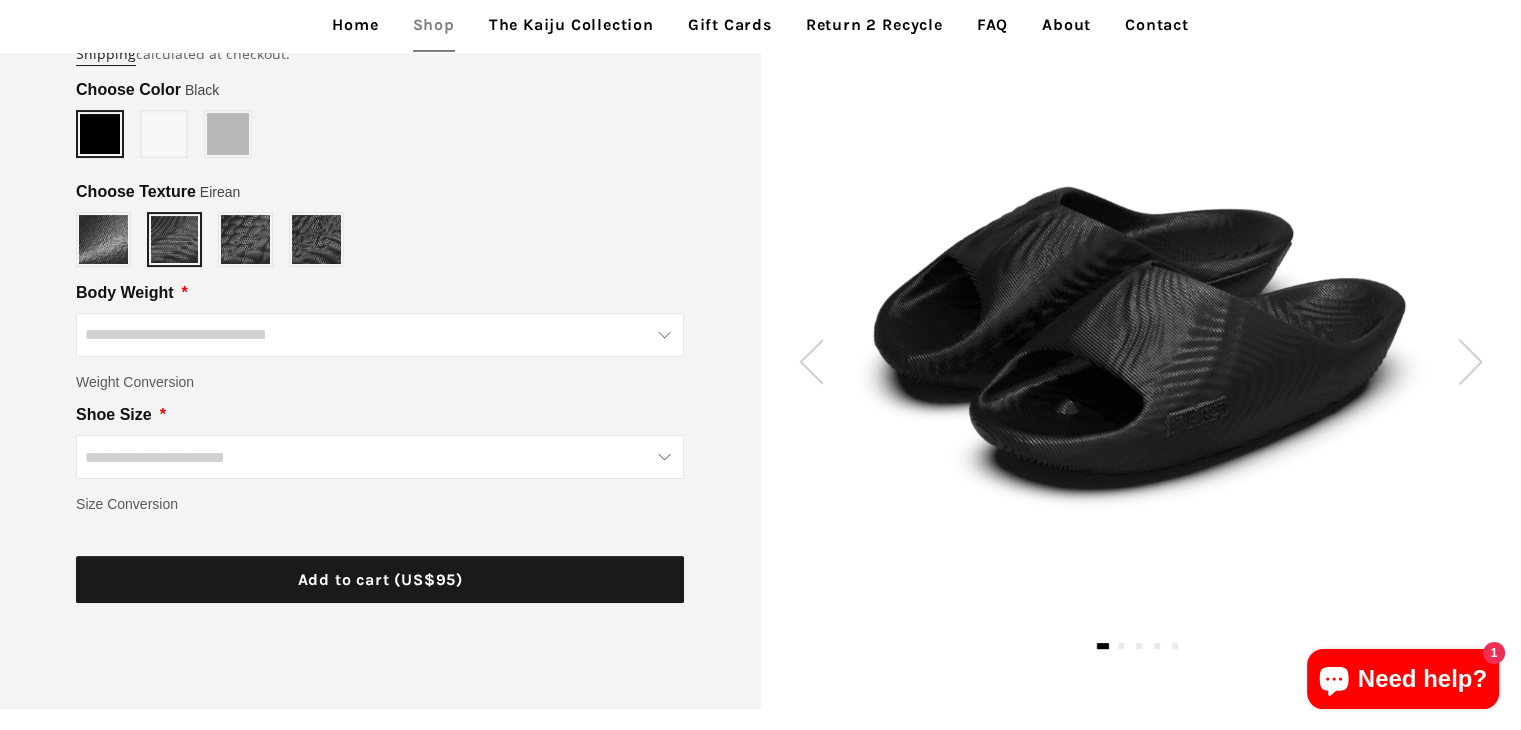 click at bounding box center (1470, 361) 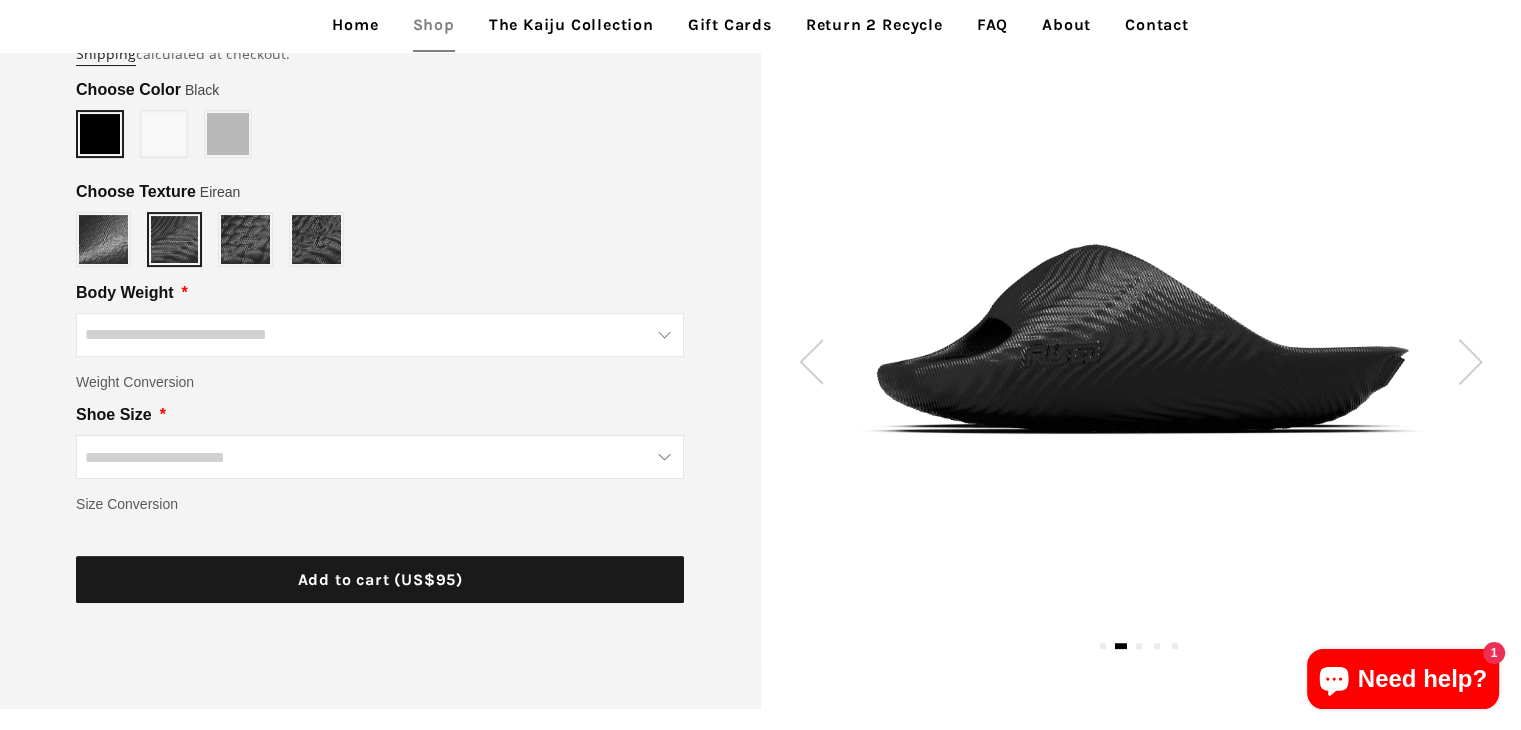 click at bounding box center (1470, 361) 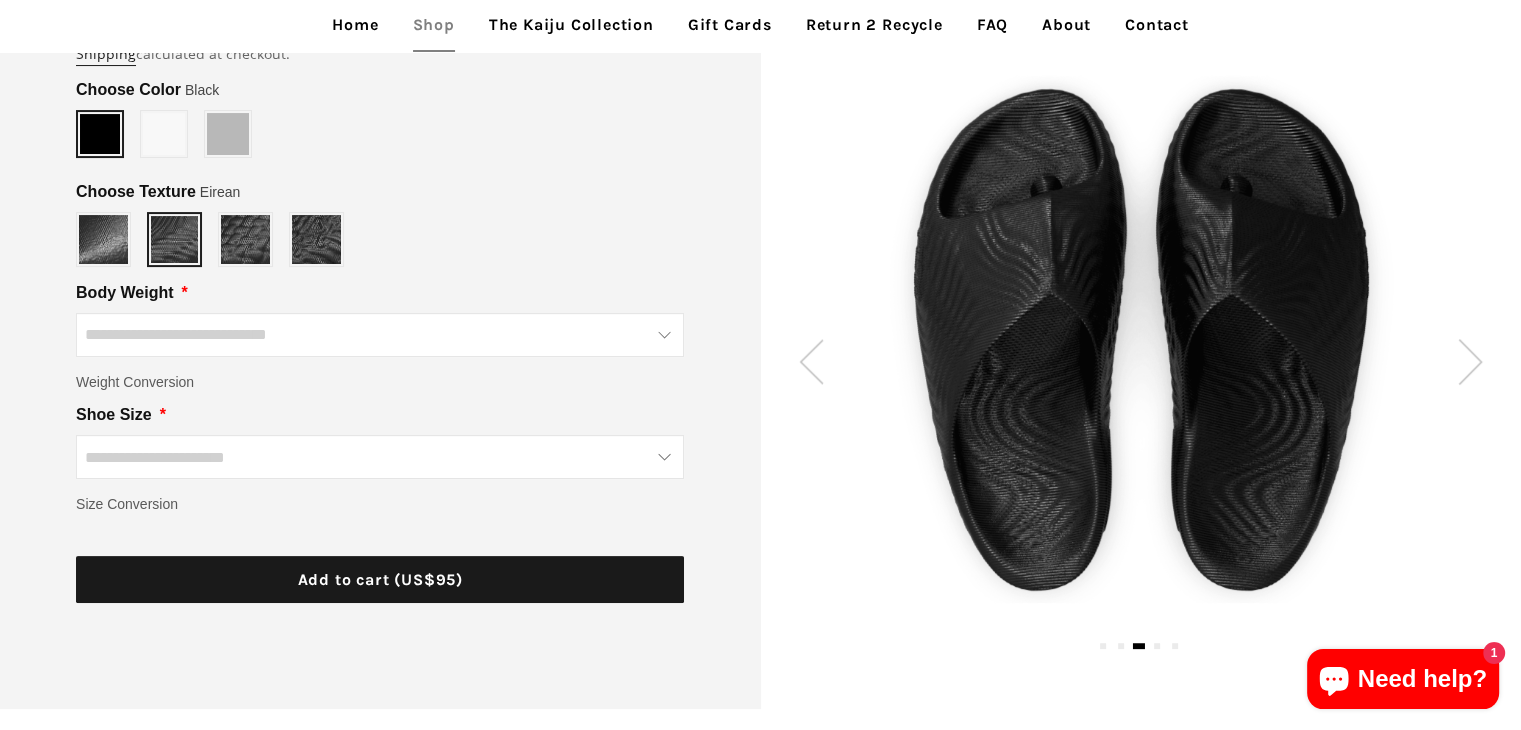 click at bounding box center [1470, 361] 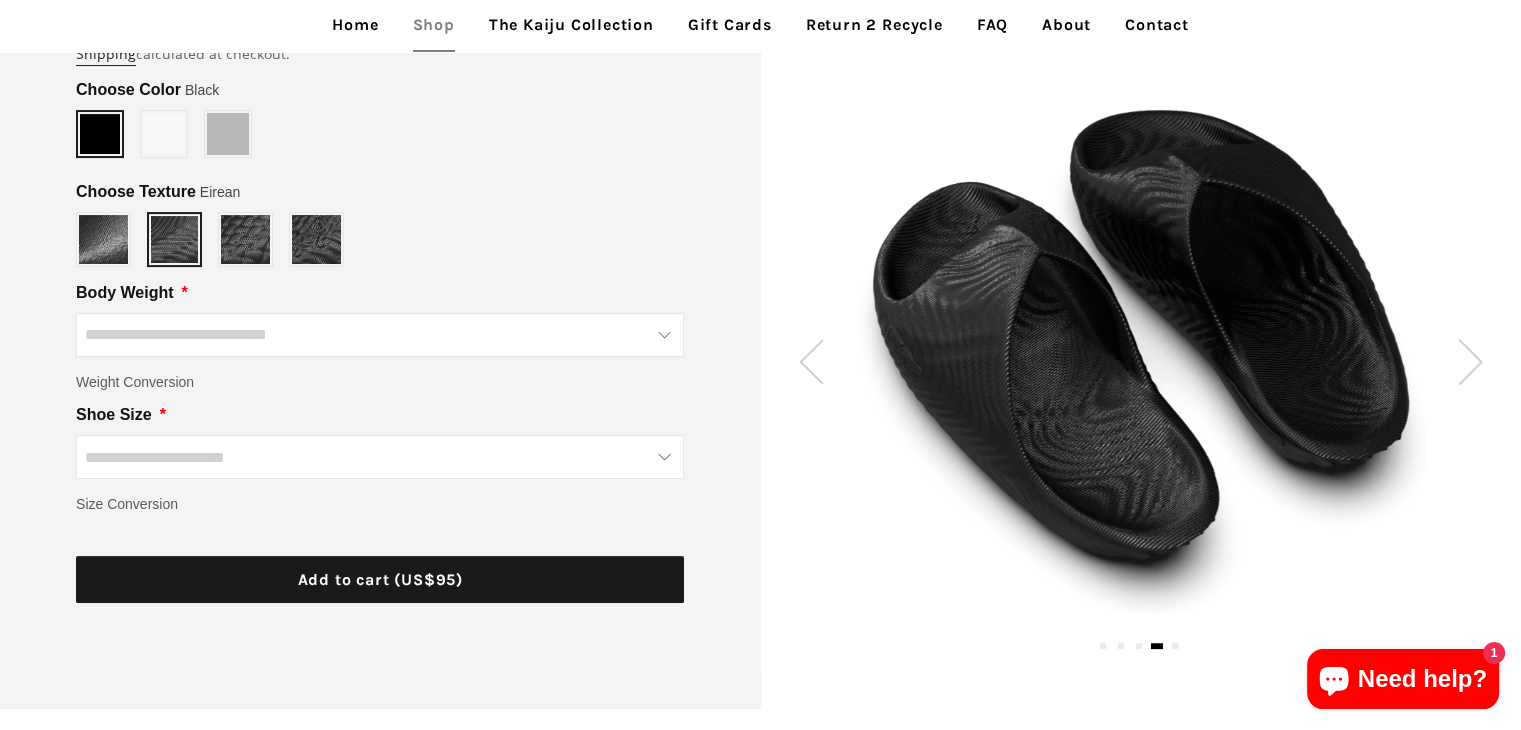 click at bounding box center [1470, 361] 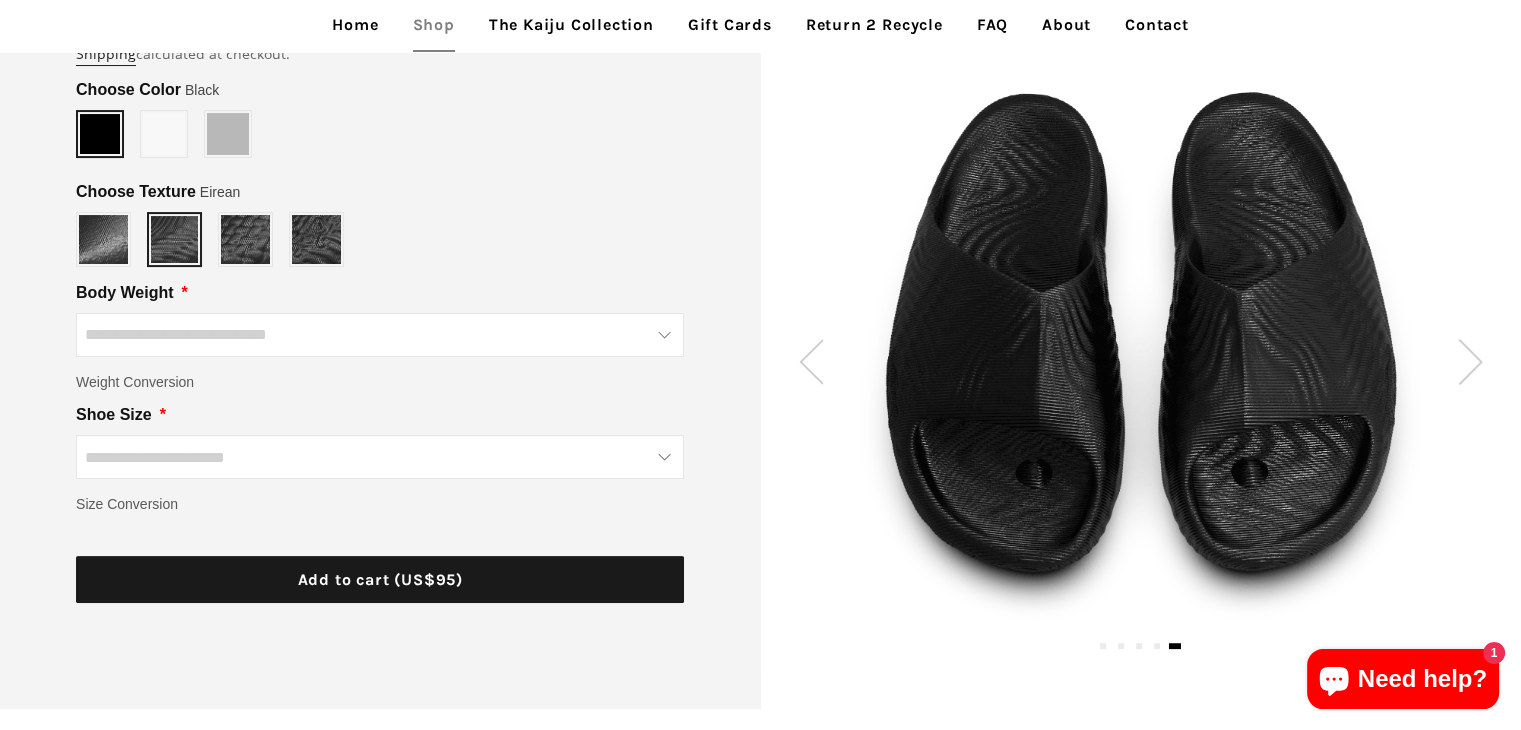 click at bounding box center [1470, 361] 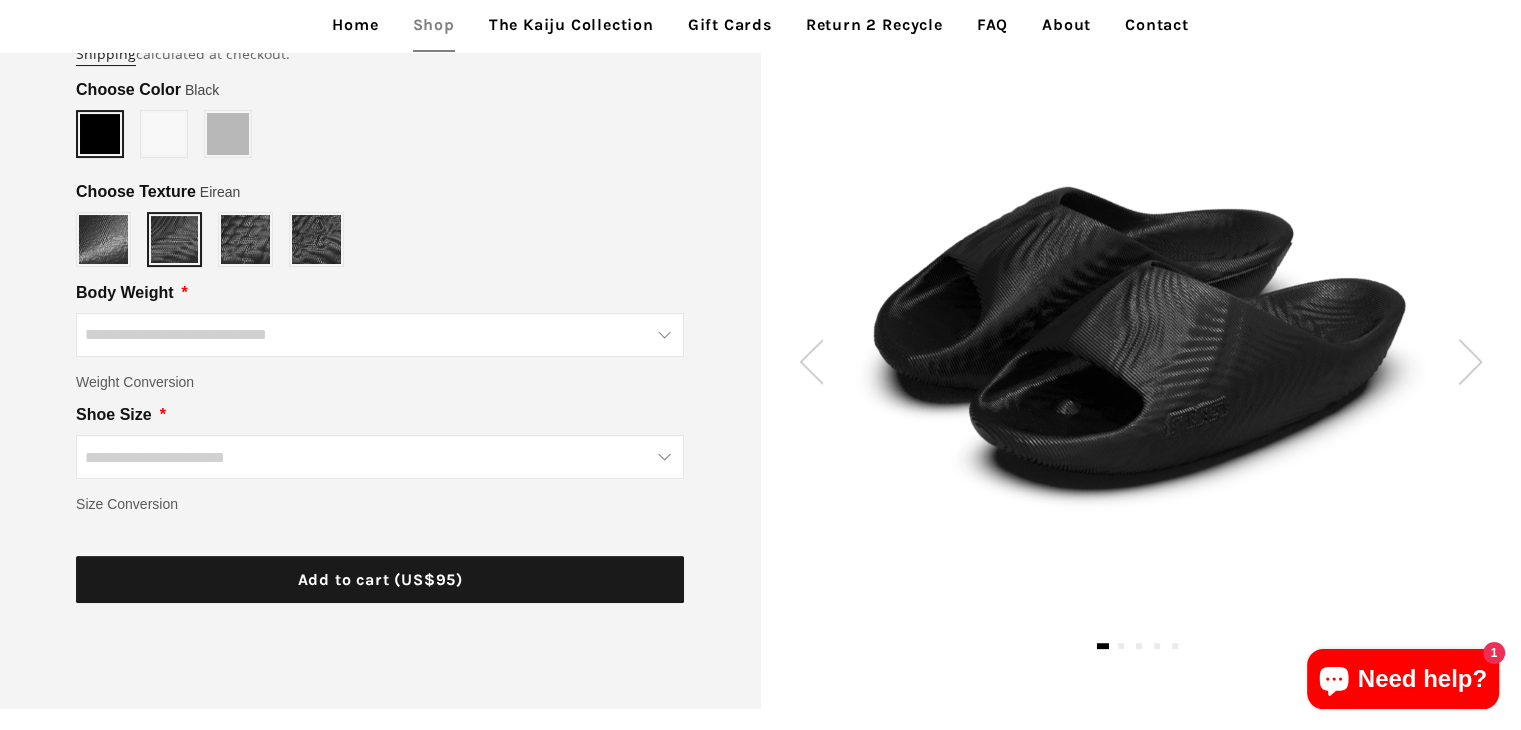 click at bounding box center [1470, 361] 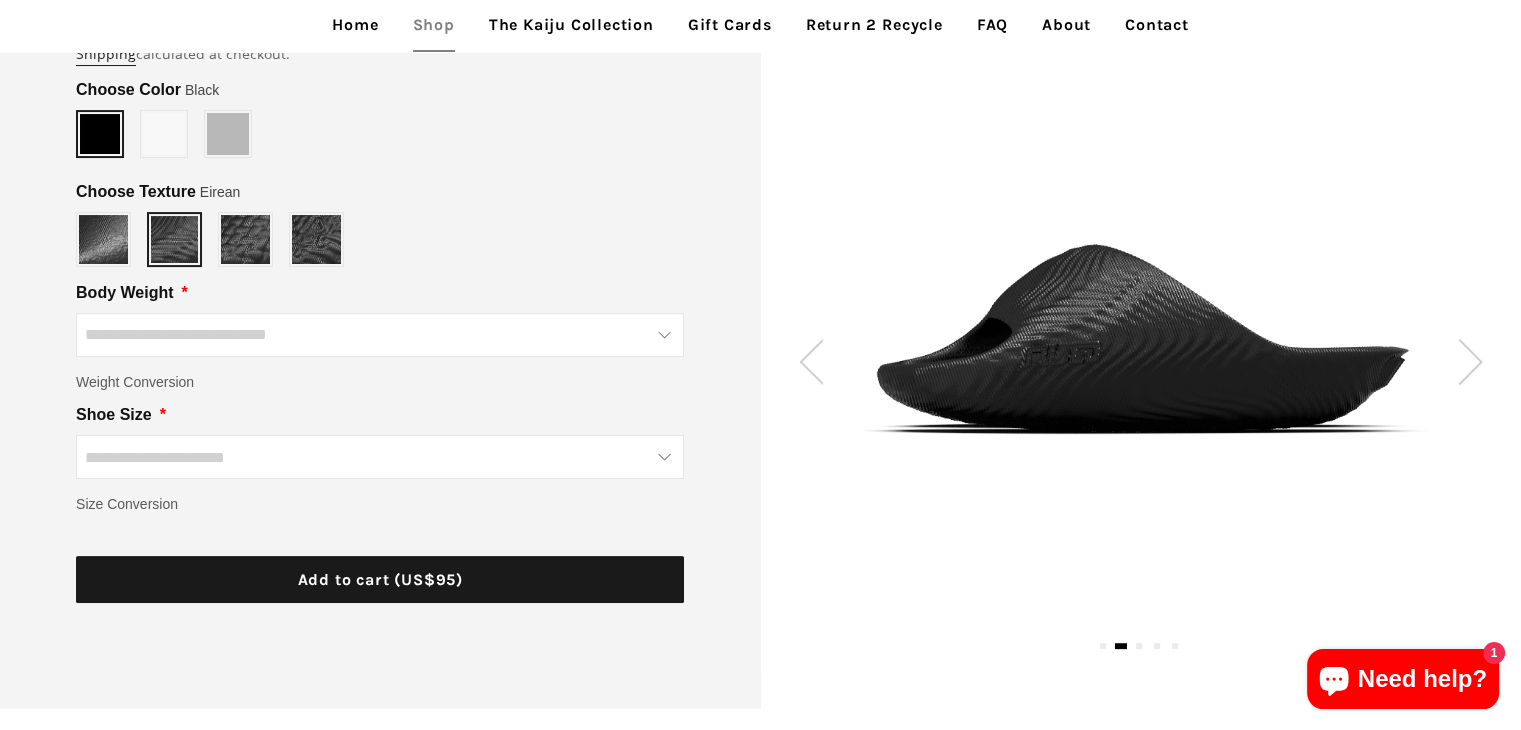 click at bounding box center (1470, 361) 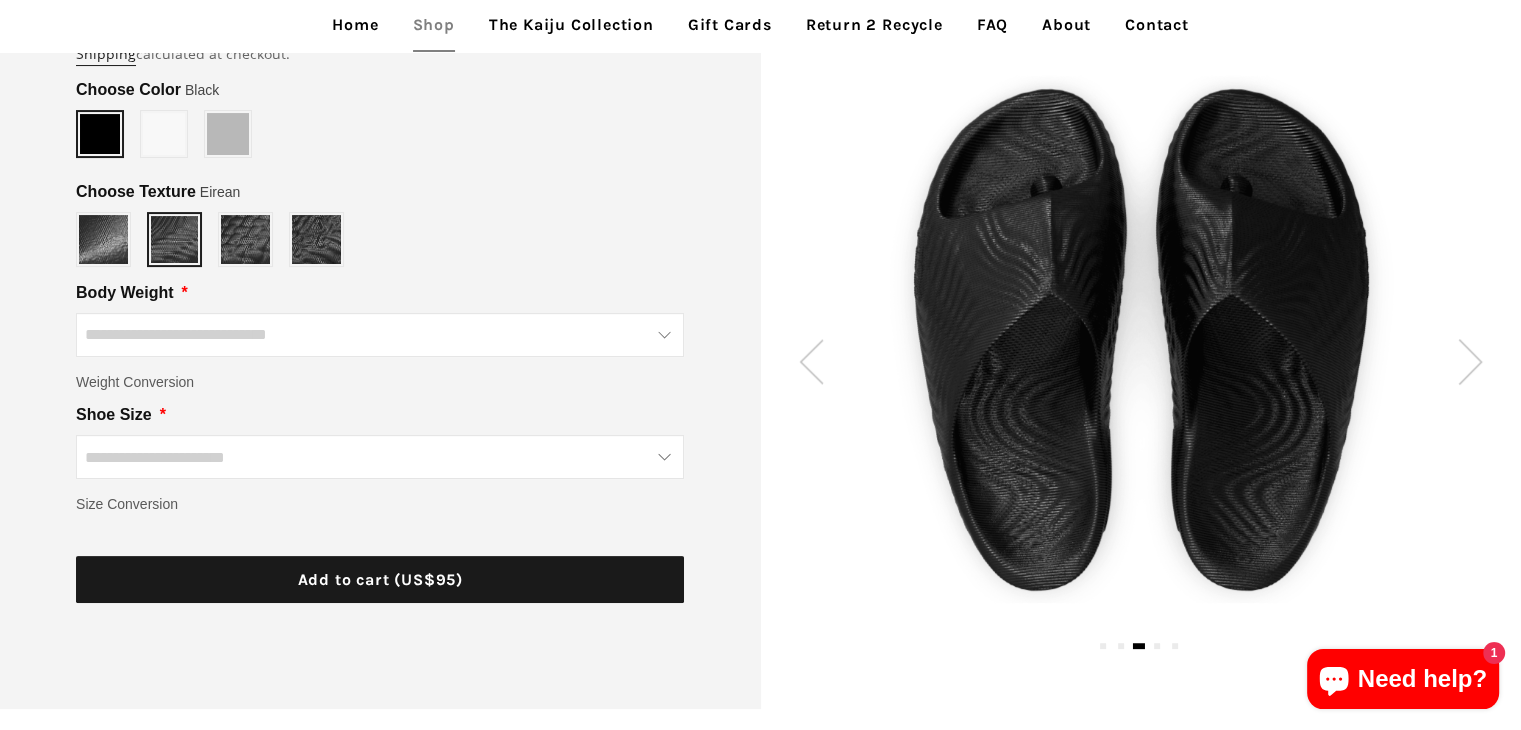 scroll, scrollTop: 0, scrollLeft: 0, axis: both 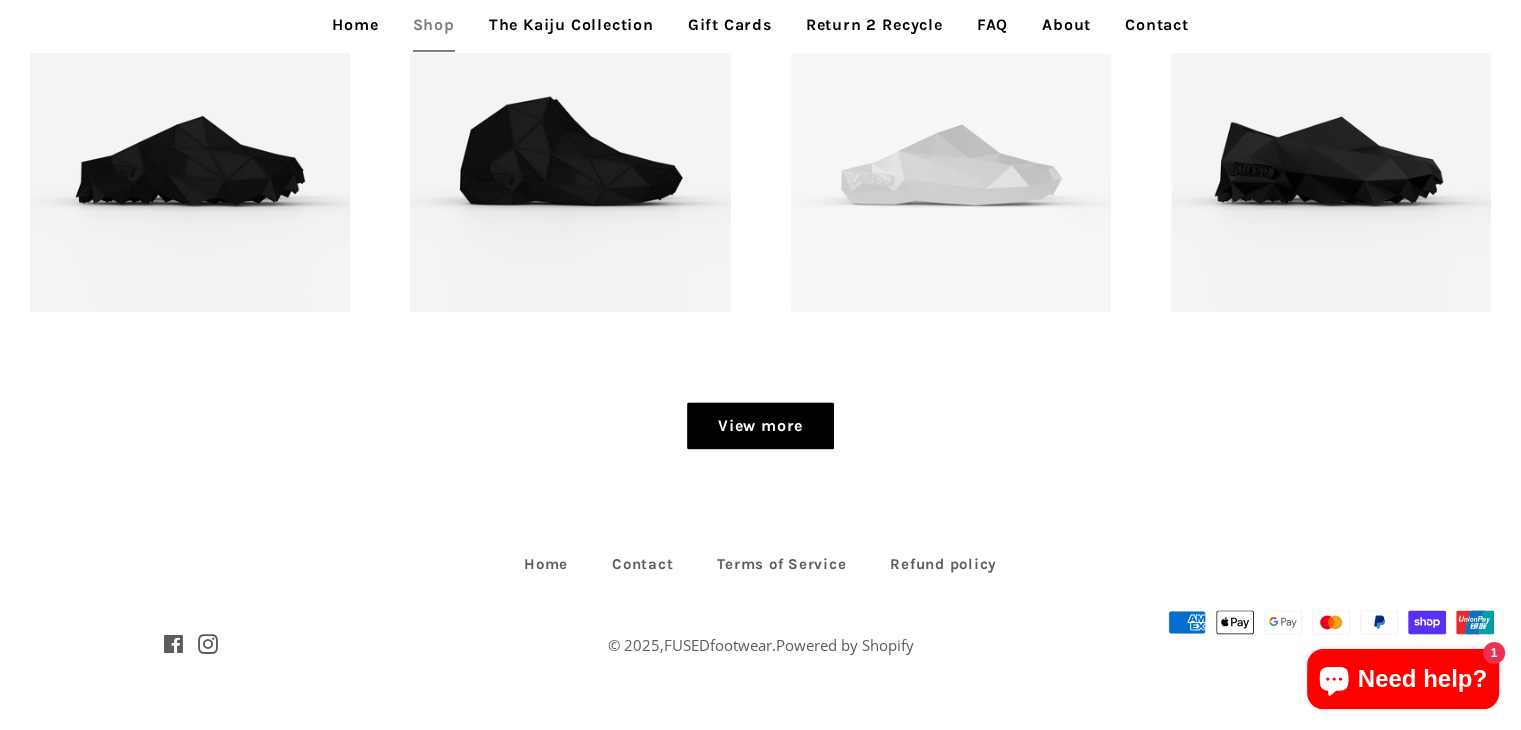 click on "View more" at bounding box center (760, 426) 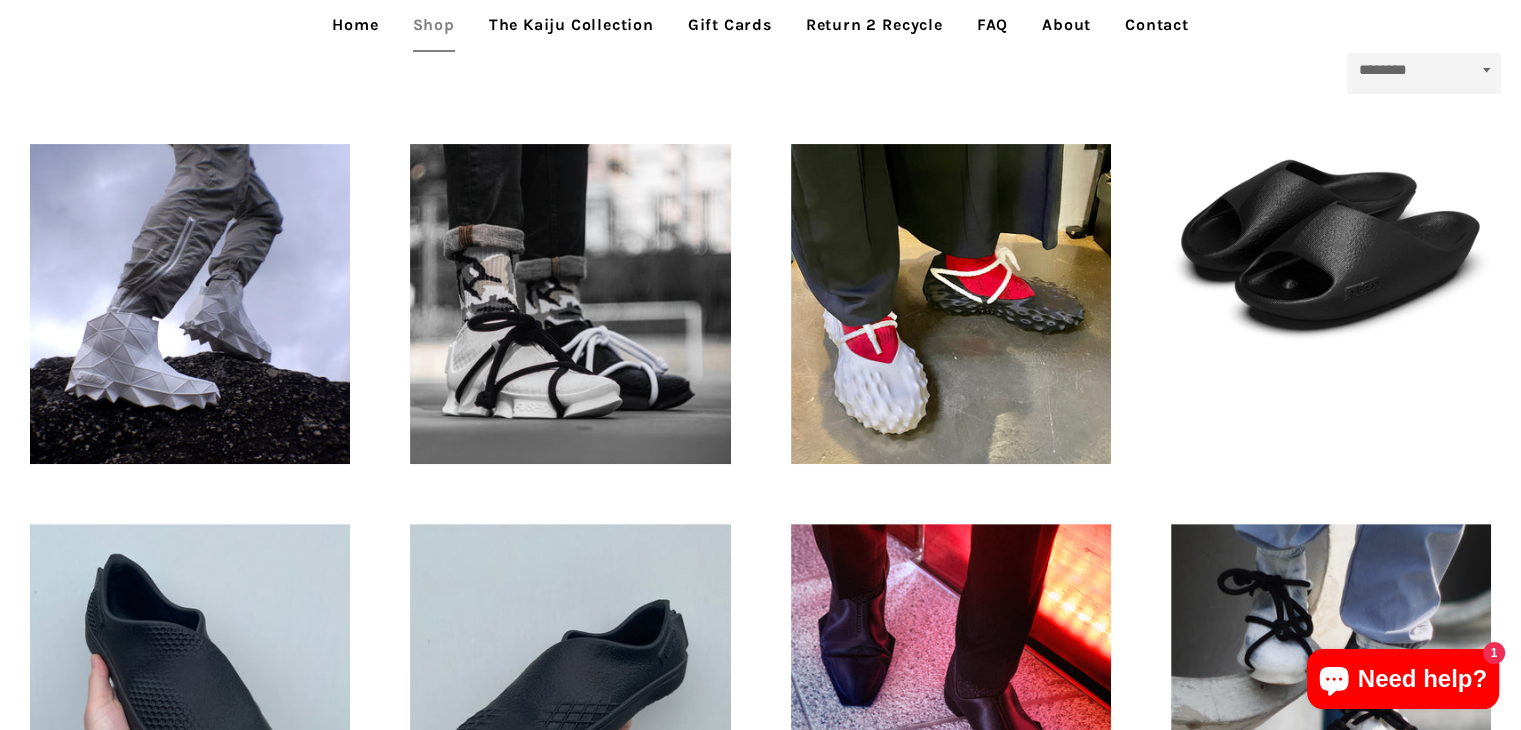 scroll, scrollTop: 0, scrollLeft: 0, axis: both 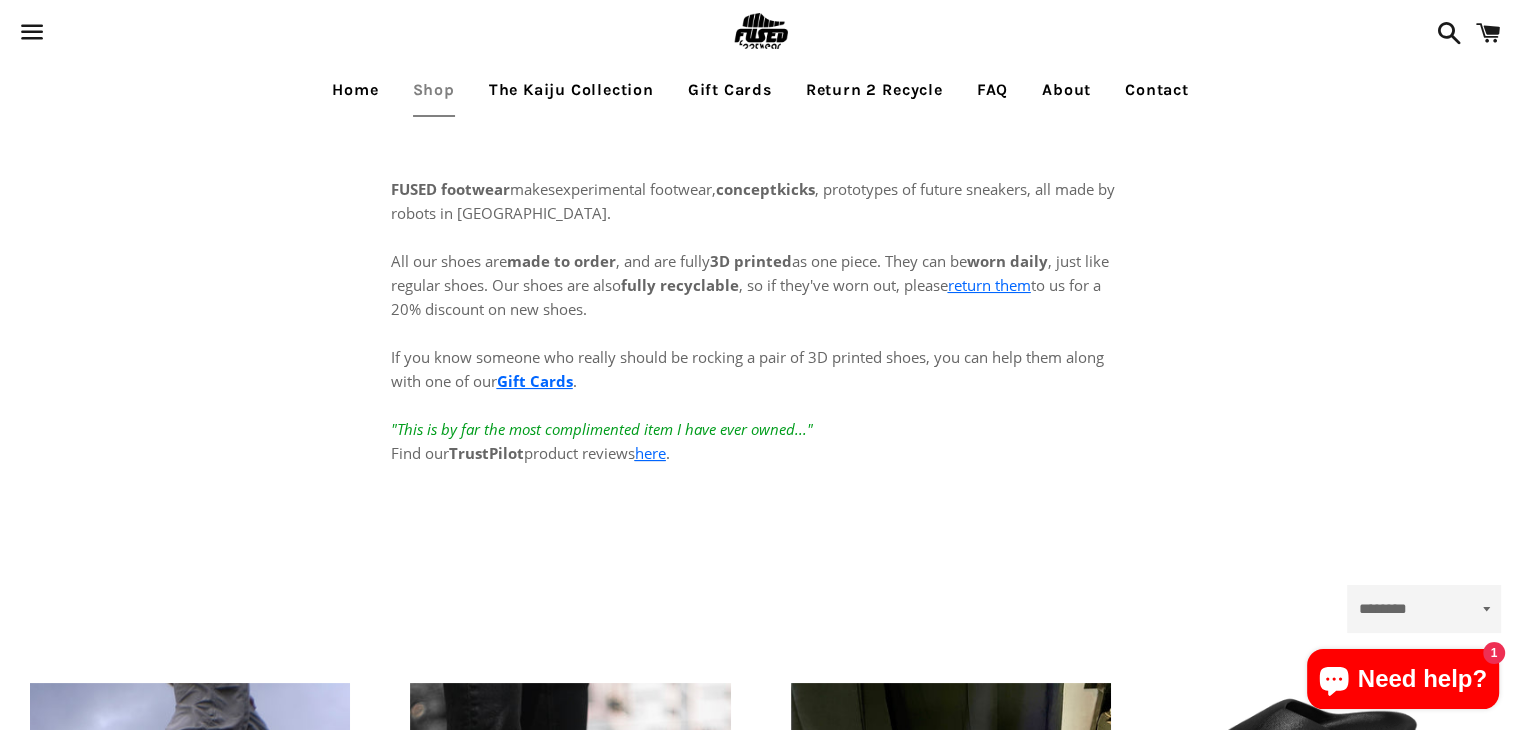 click on "Home" at bounding box center (355, 90) 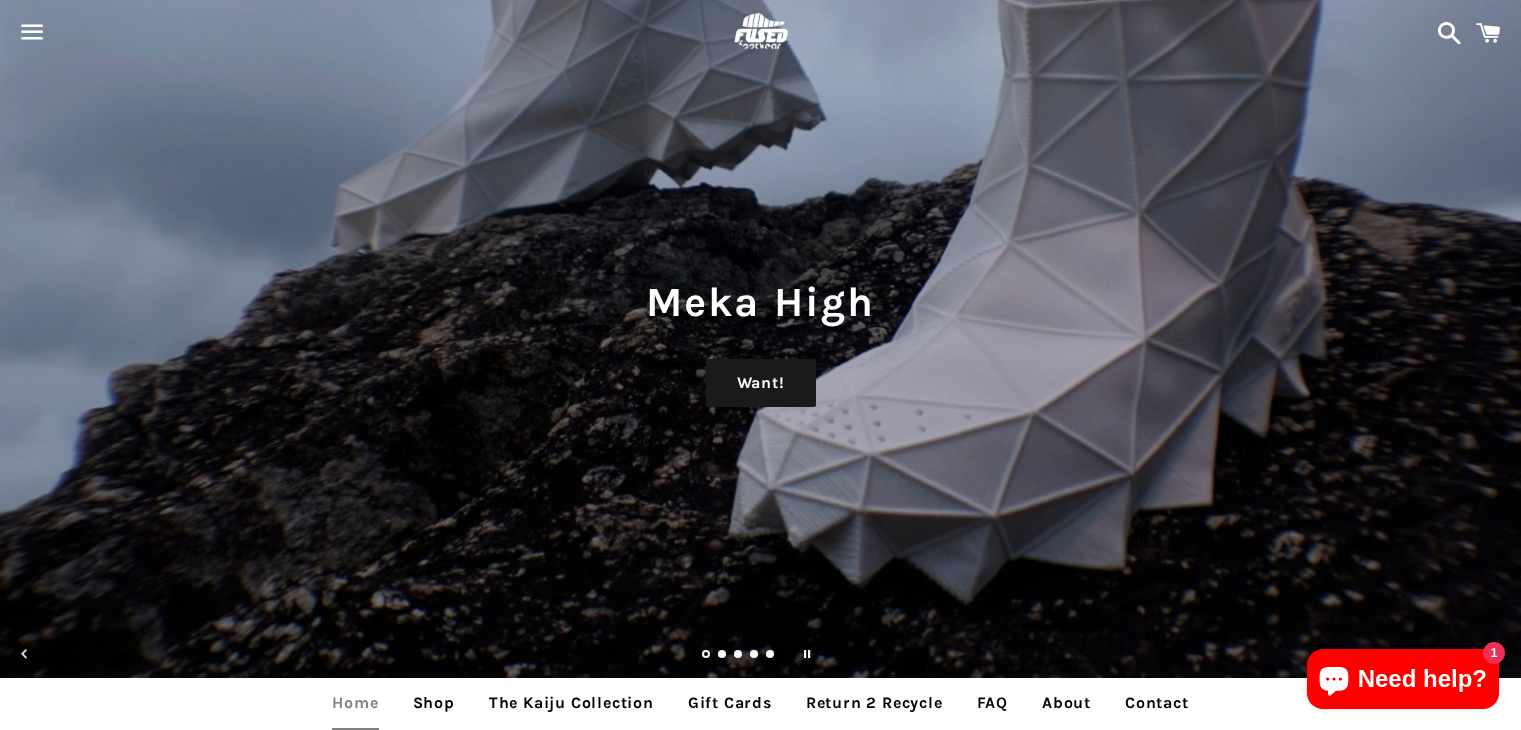 scroll, scrollTop: 0, scrollLeft: 0, axis: both 